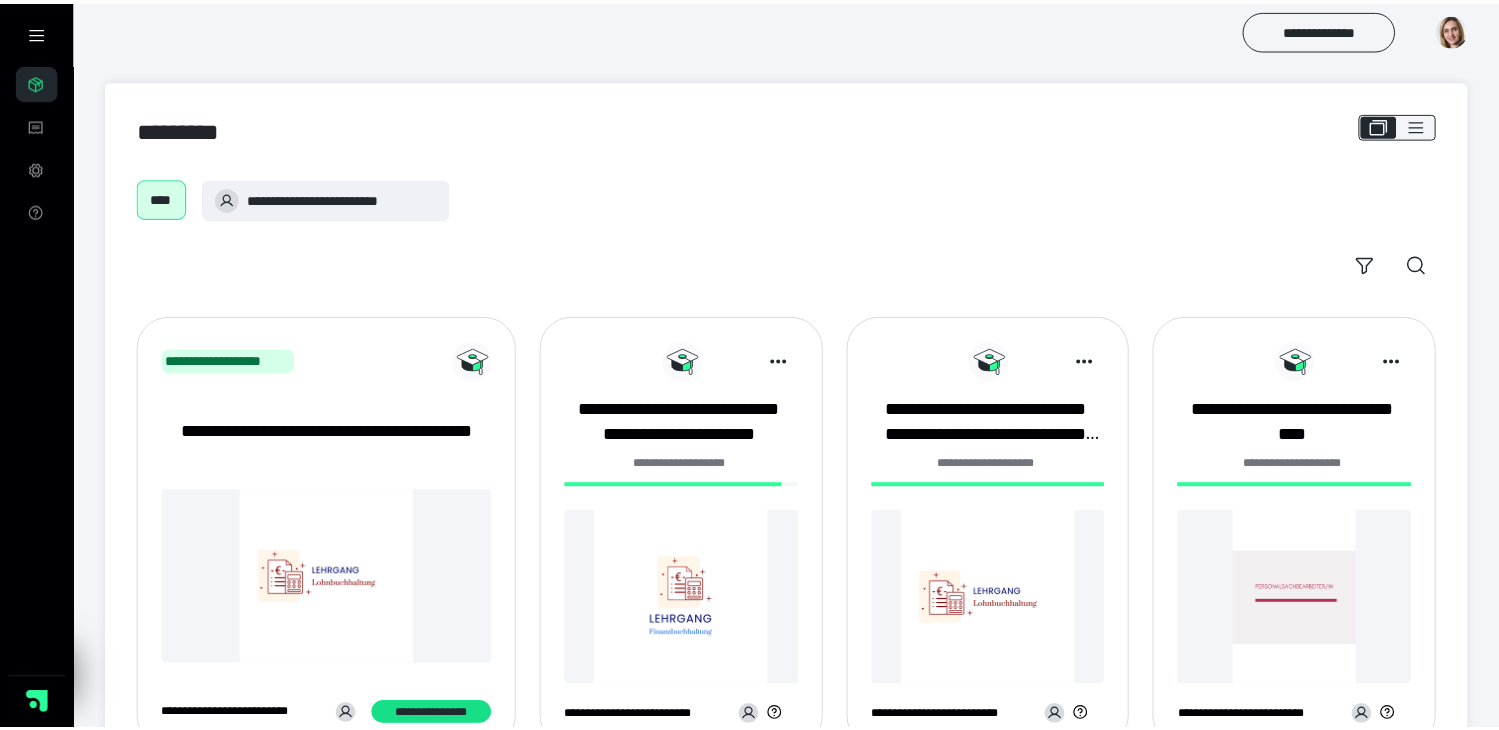 scroll, scrollTop: 0, scrollLeft: 0, axis: both 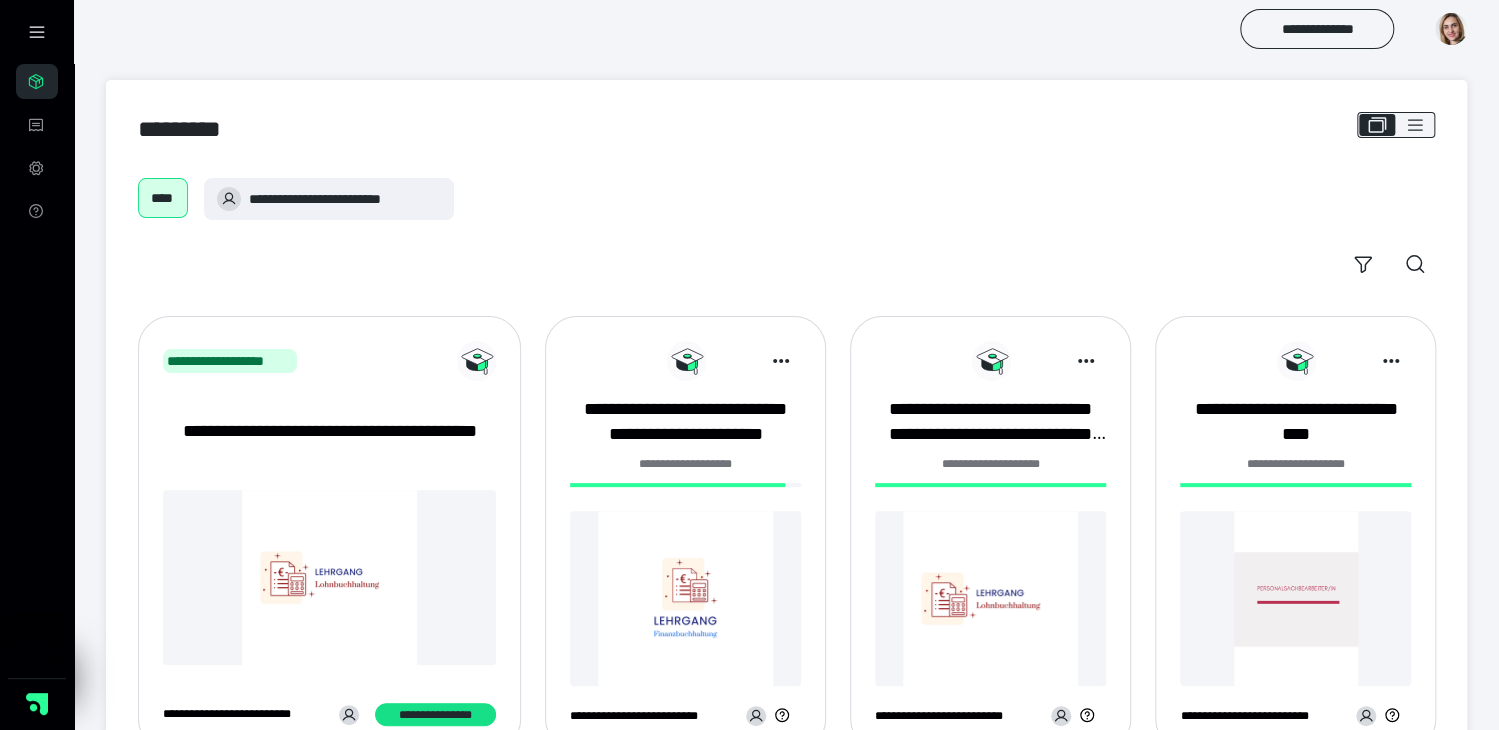 click at bounding box center [685, 598] 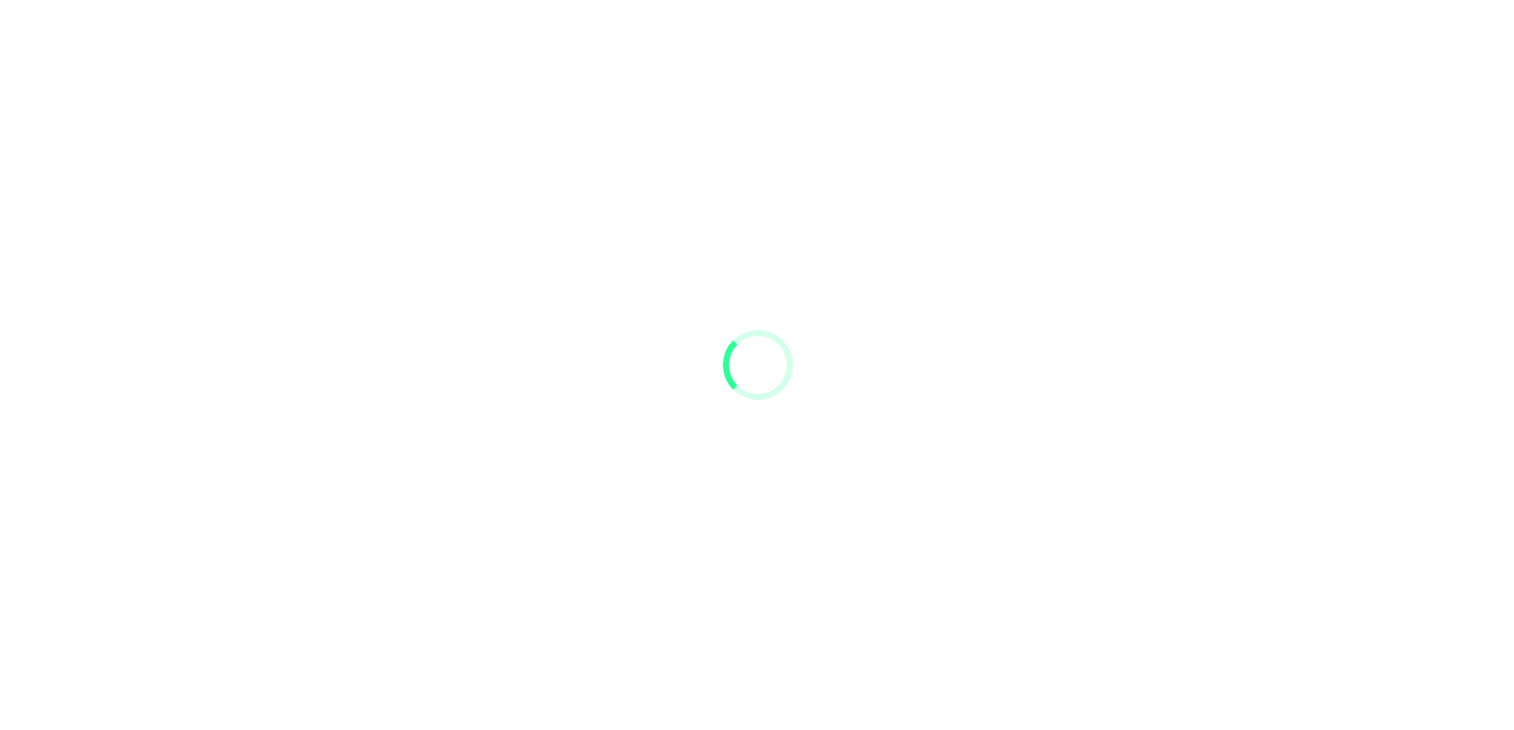 scroll, scrollTop: 0, scrollLeft: 0, axis: both 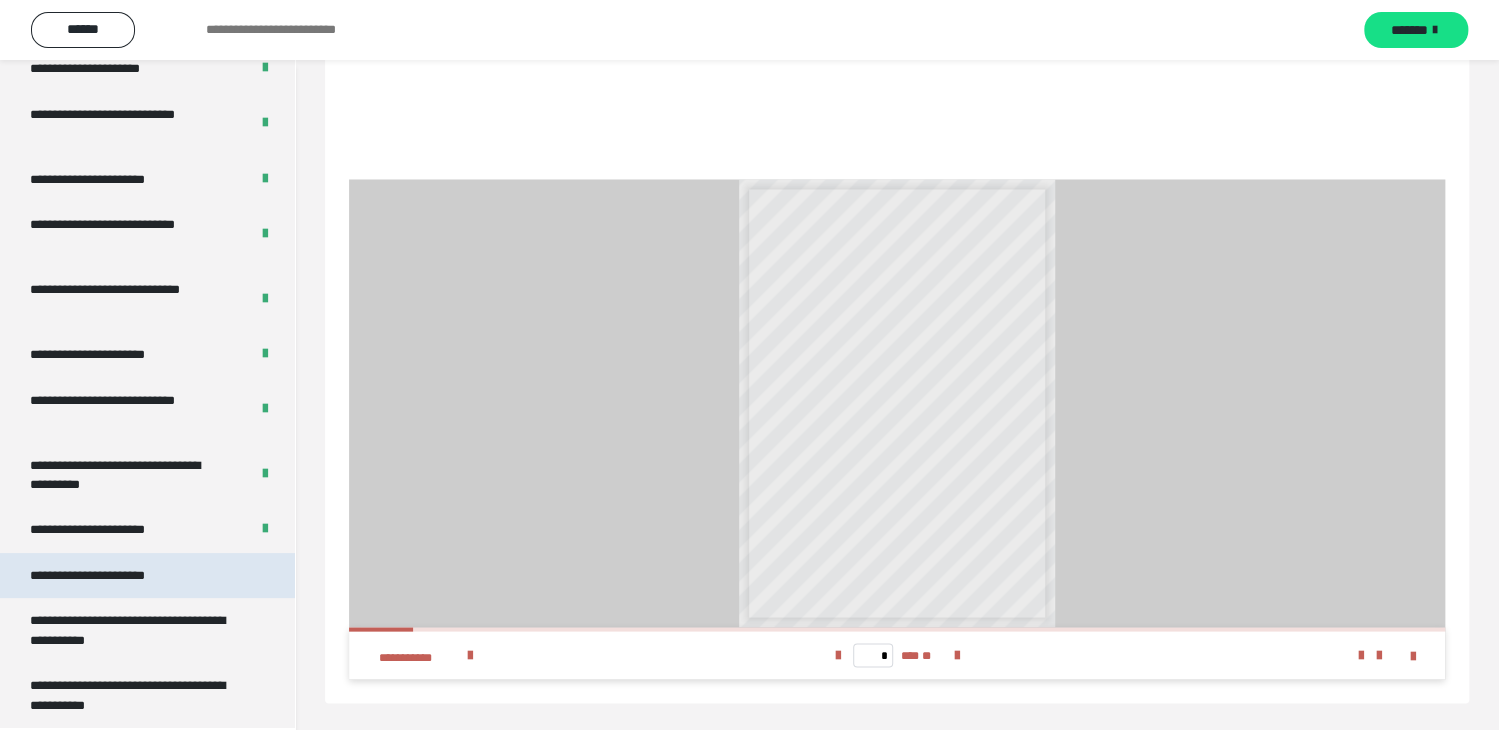 click on "**********" at bounding box center [111, 575] 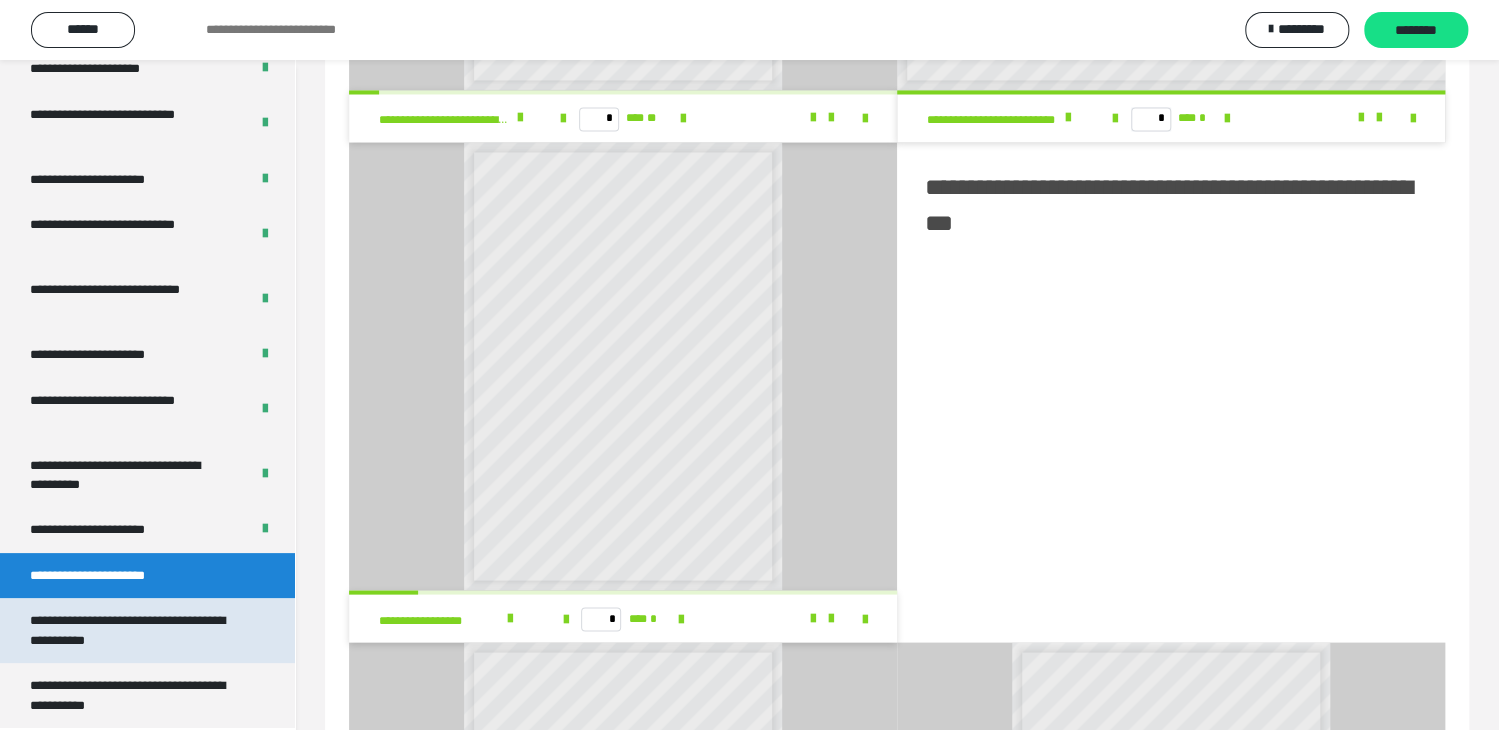 click on "**********" at bounding box center [132, 630] 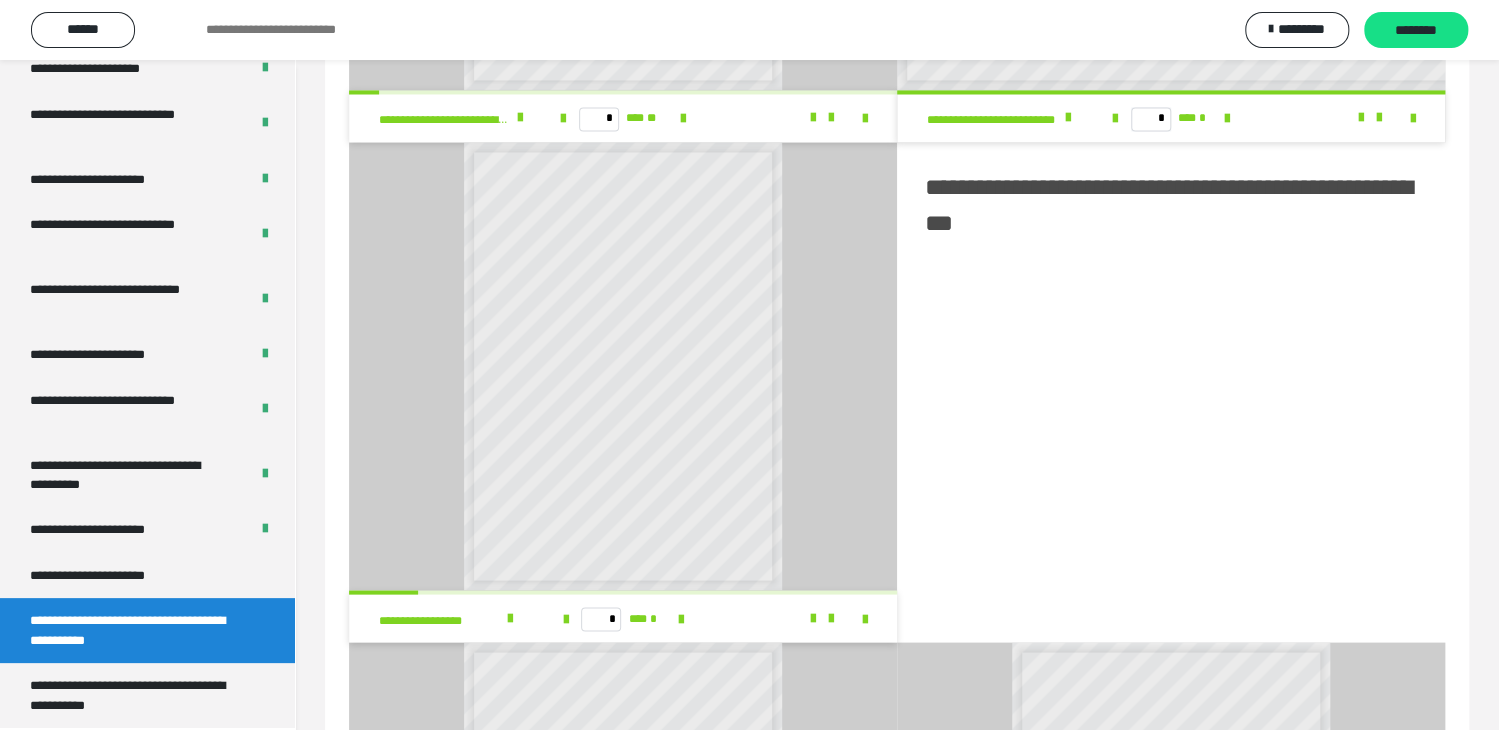 scroll, scrollTop: 183, scrollLeft: 0, axis: vertical 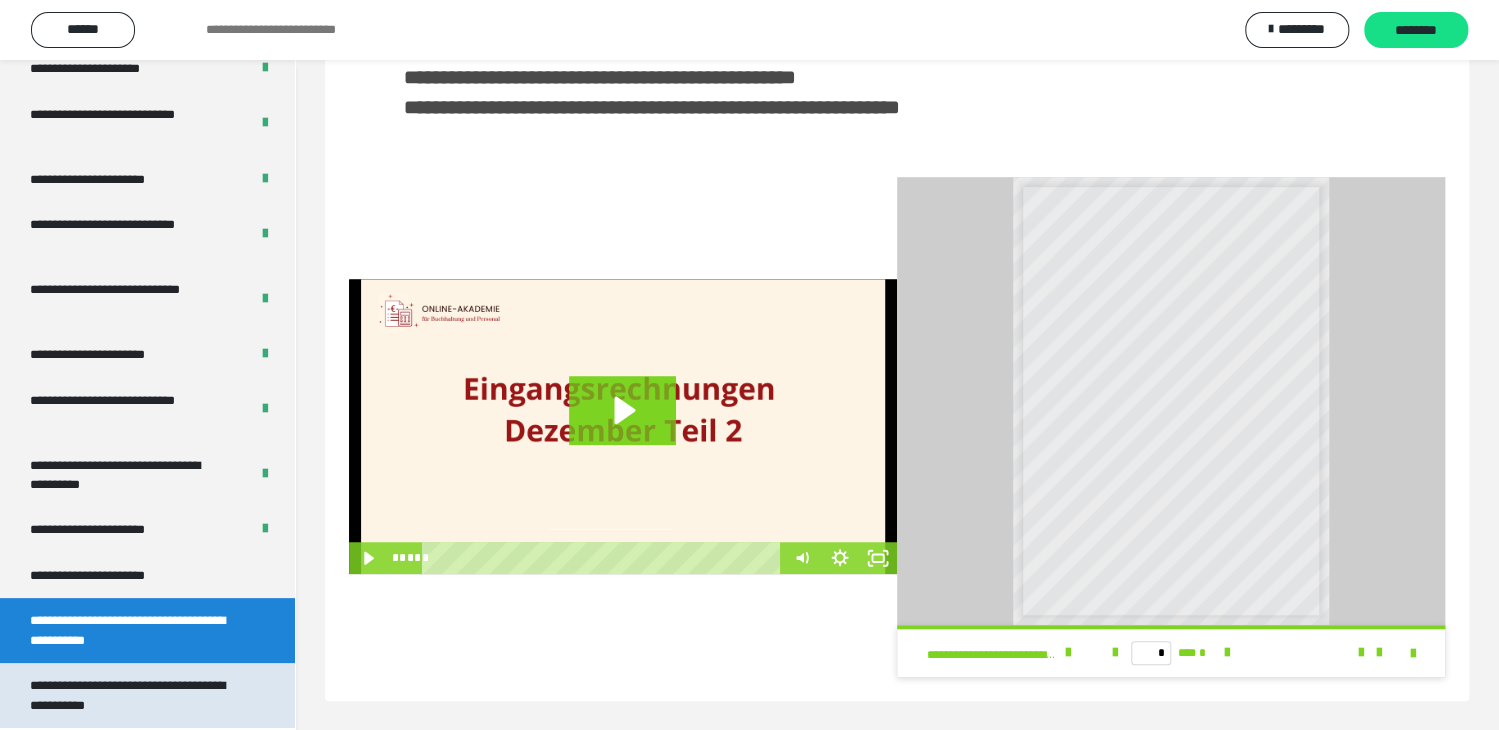 click on "**********" at bounding box center (132, 695) 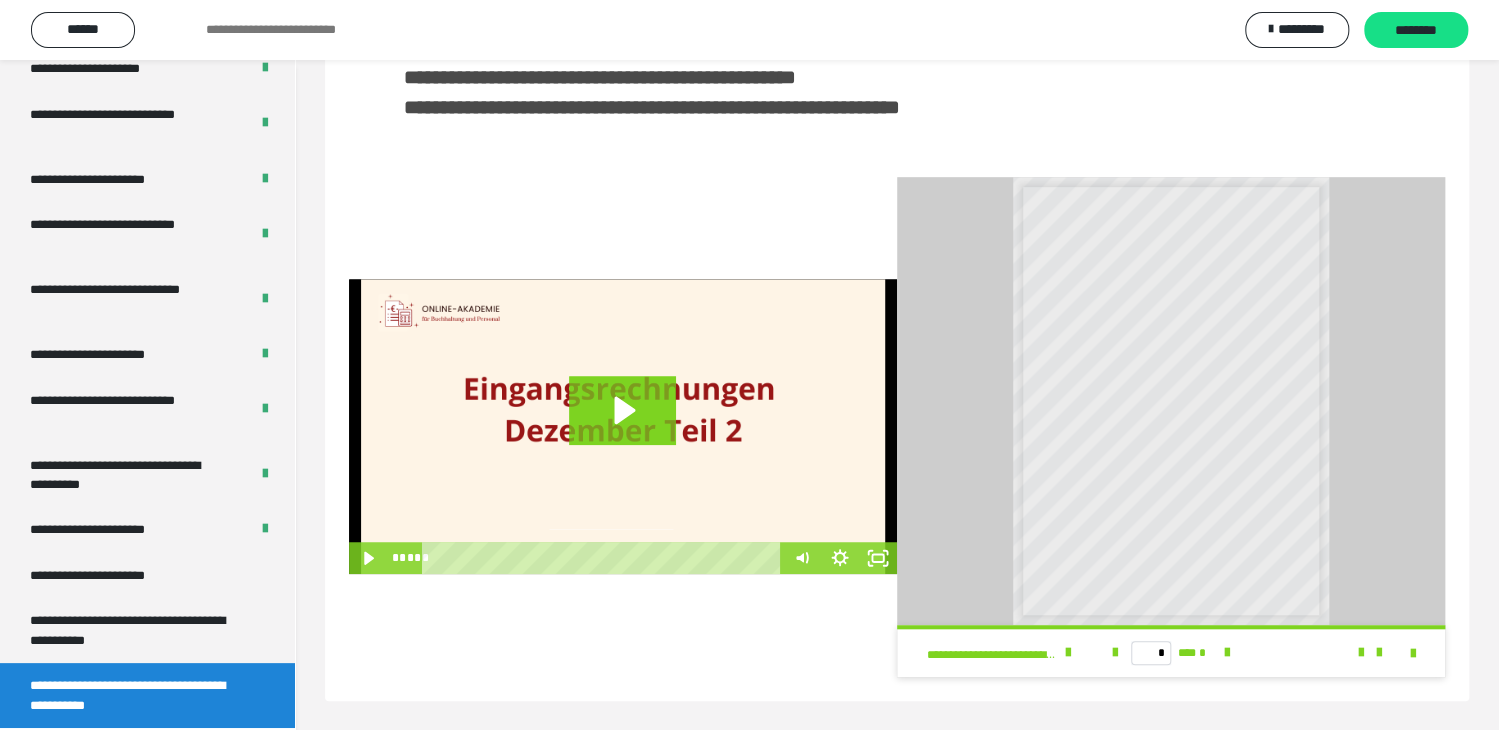 scroll, scrollTop: 60, scrollLeft: 0, axis: vertical 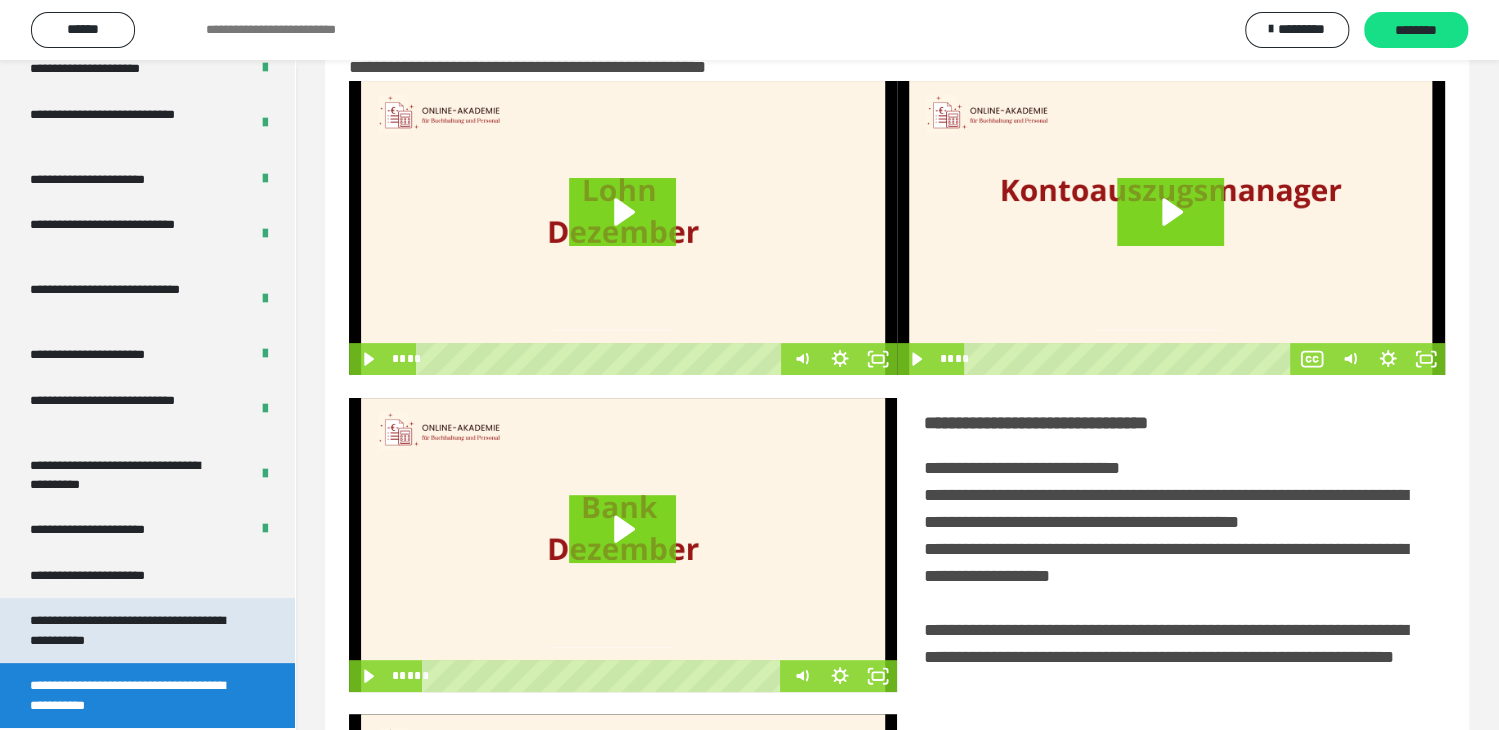 click on "**********" at bounding box center (132, 630) 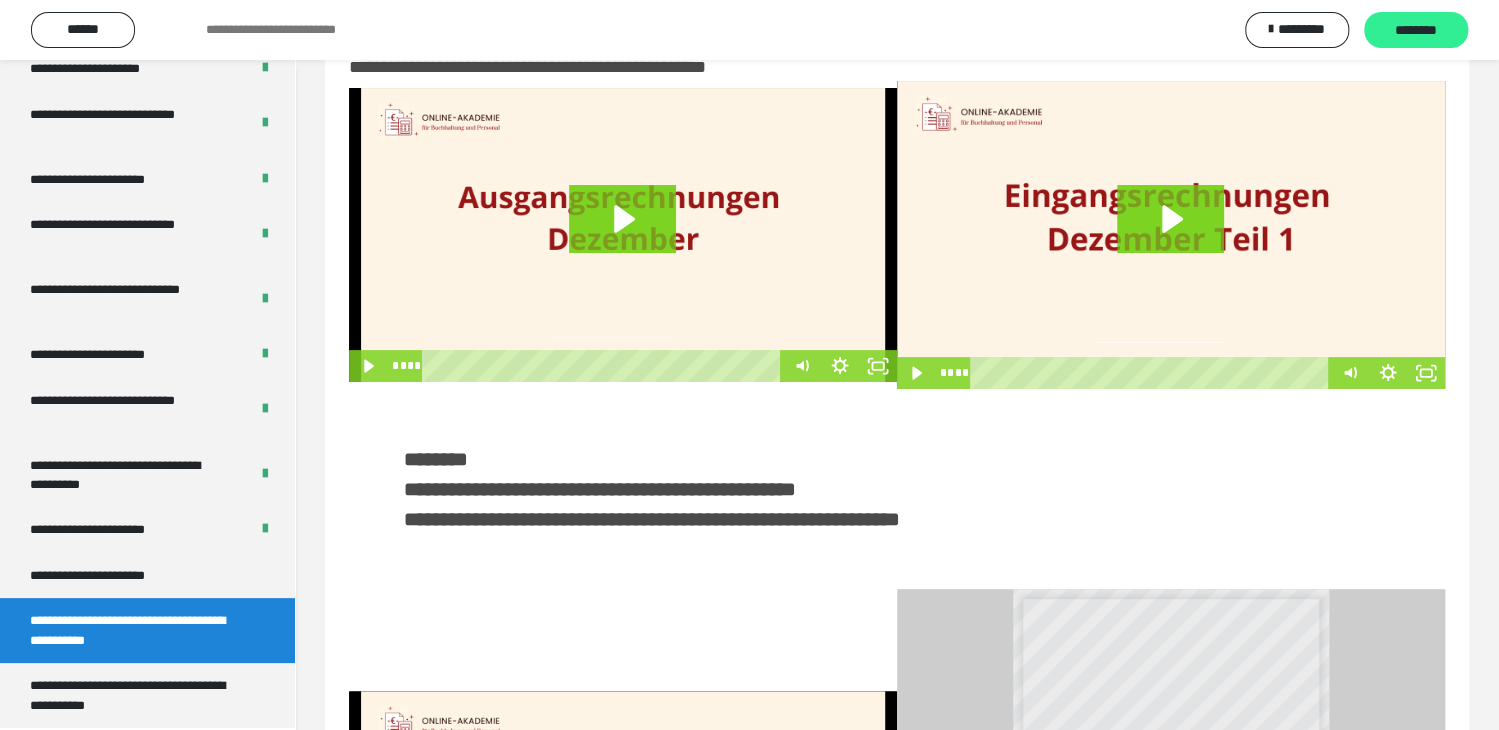 click on "********" at bounding box center (1416, 31) 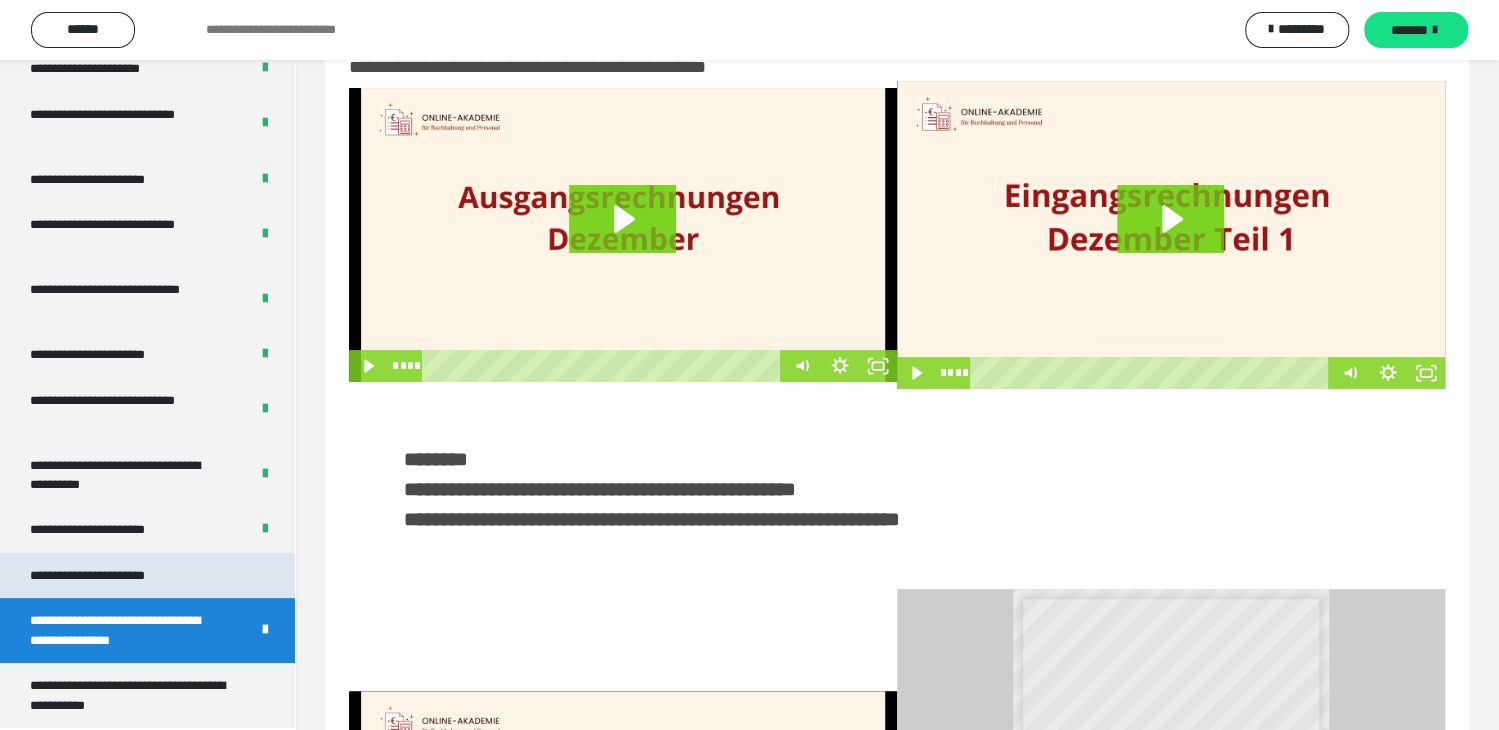 click on "**********" at bounding box center [111, 575] 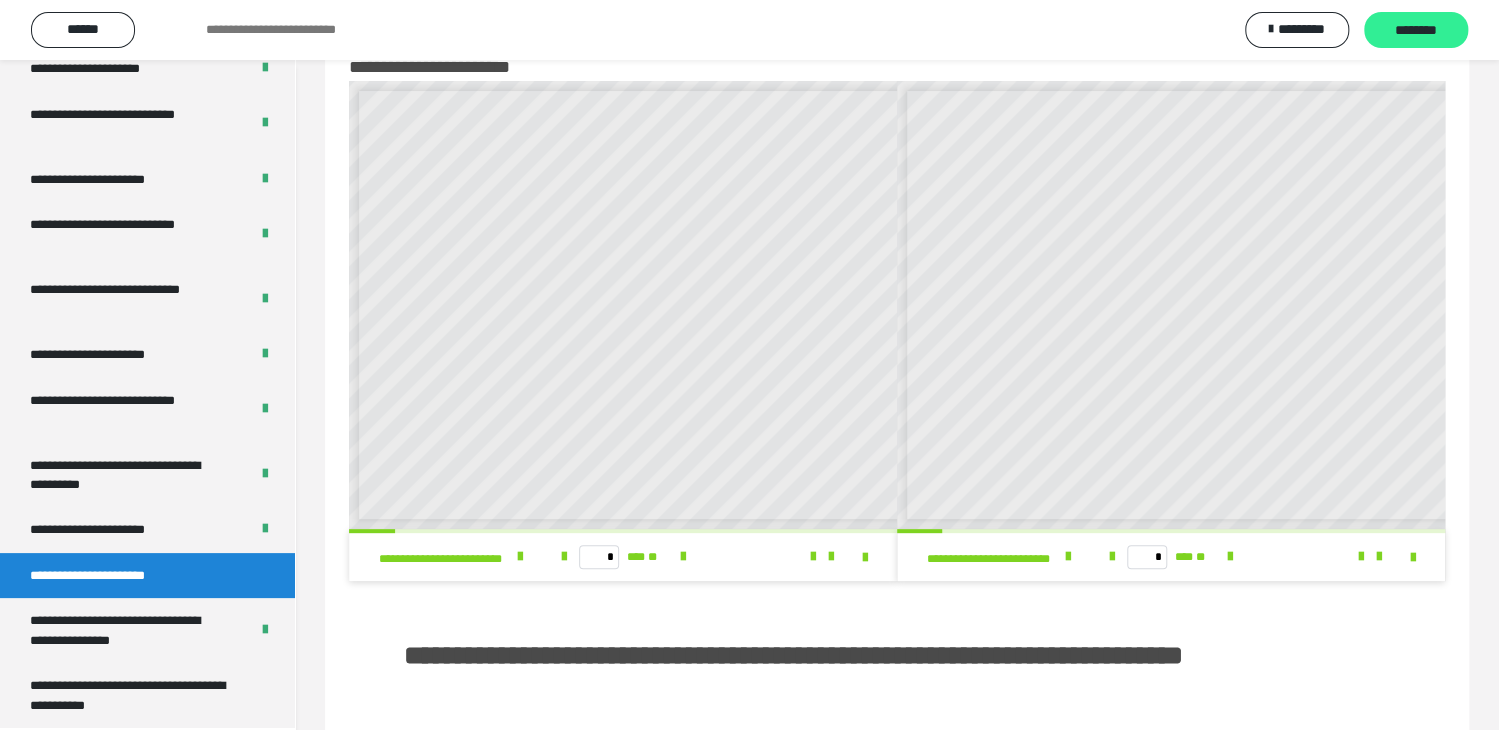 click on "********" at bounding box center (1416, 31) 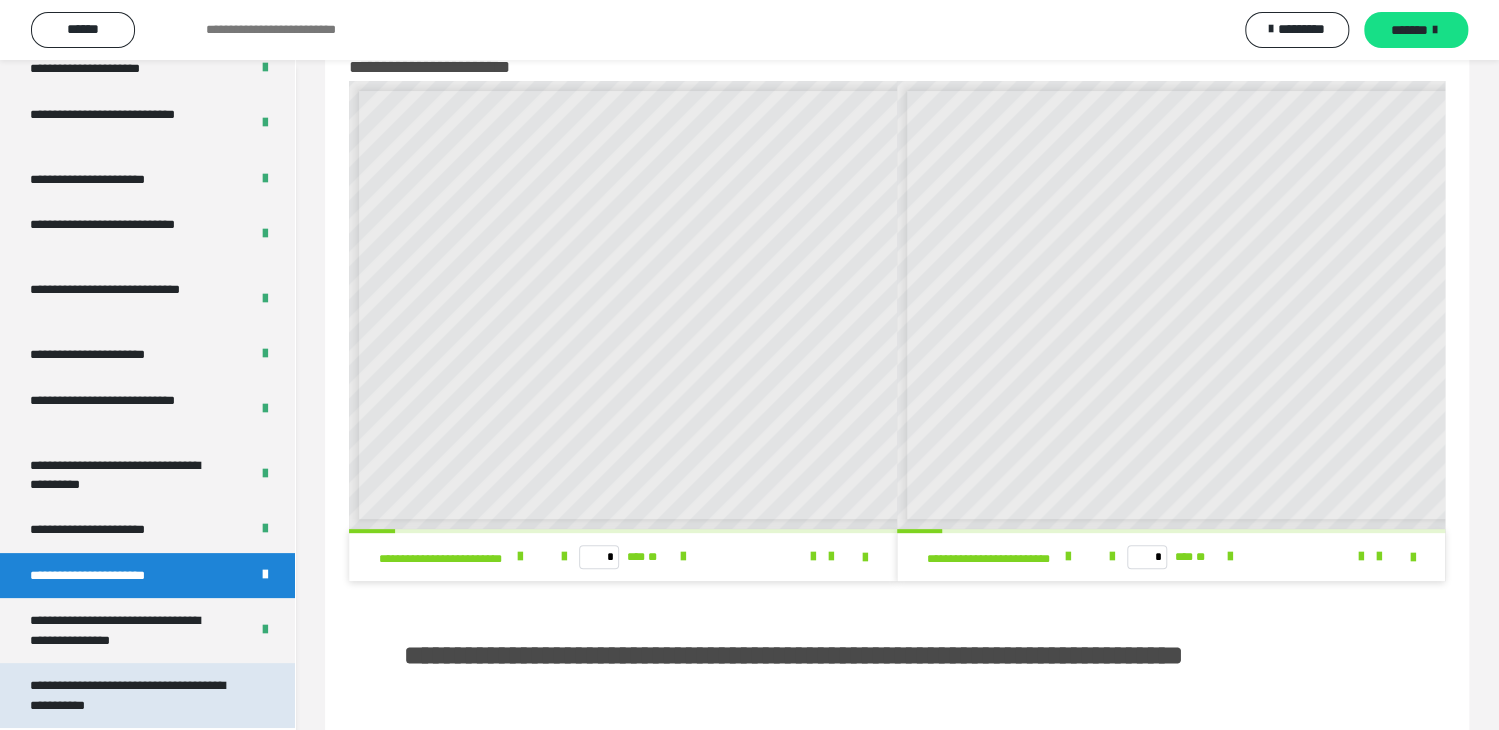 click on "**********" at bounding box center (132, 695) 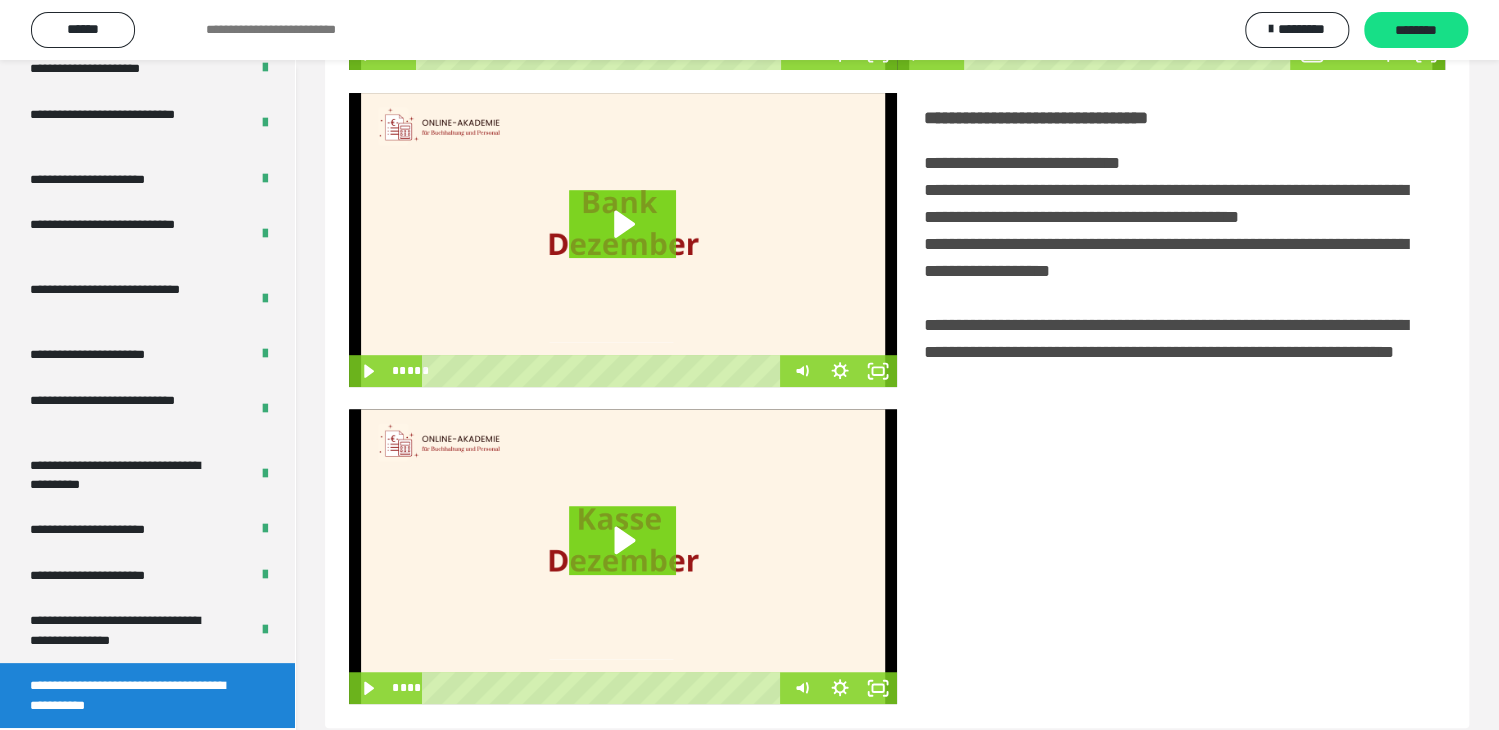 scroll, scrollTop: 445, scrollLeft: 0, axis: vertical 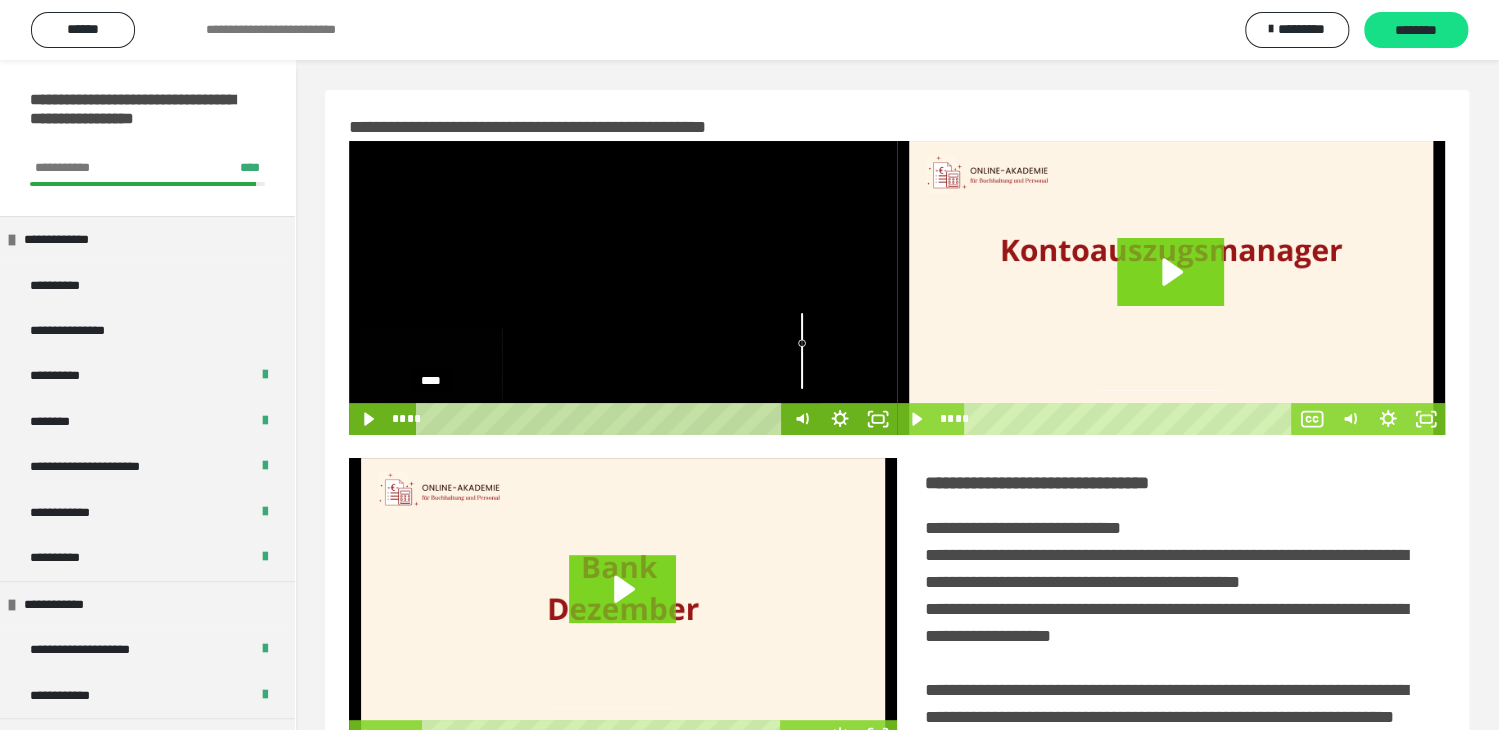 drag, startPoint x: 644, startPoint y: 415, endPoint x: 426, endPoint y: 423, distance: 218.14674 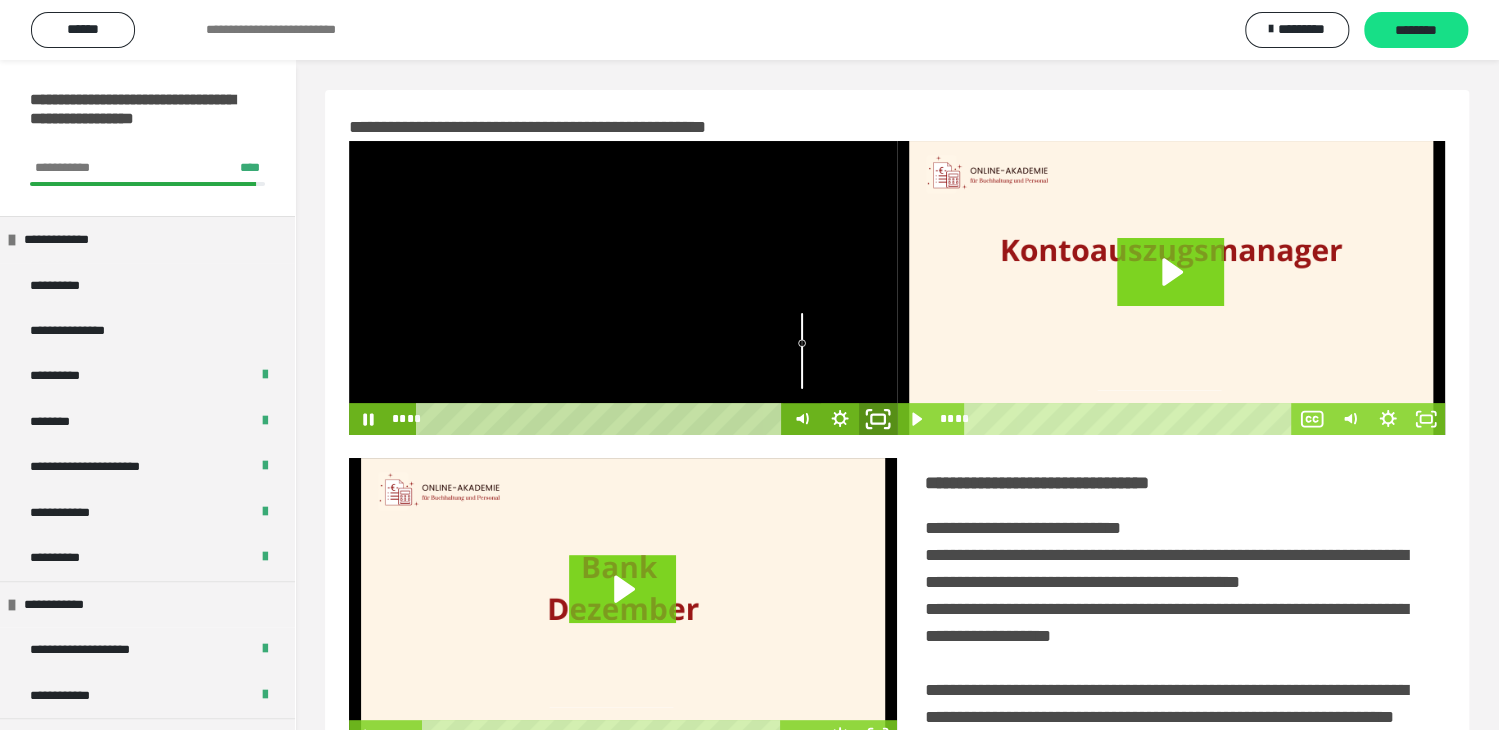 click 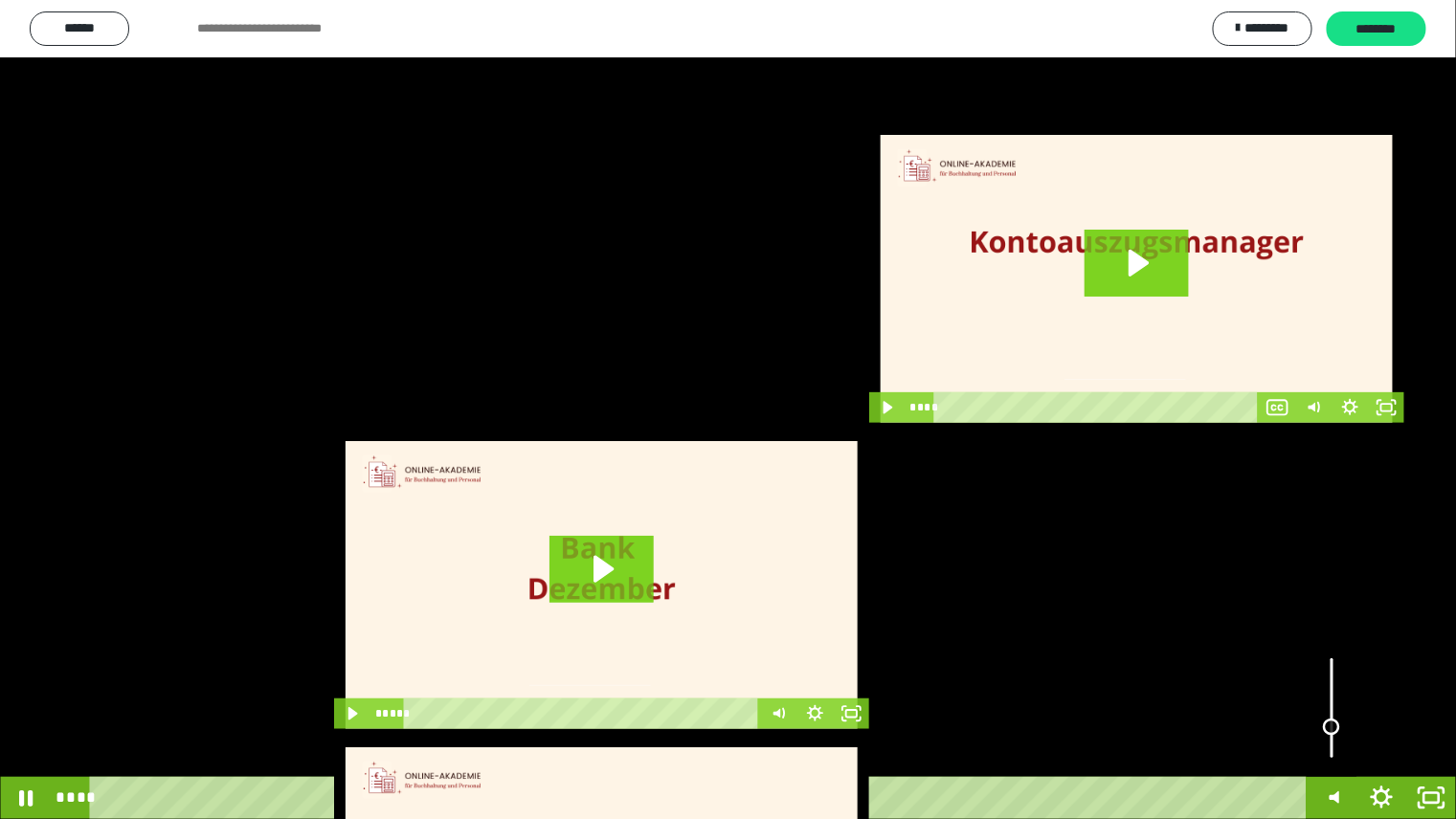 click at bounding box center [1332, 708] 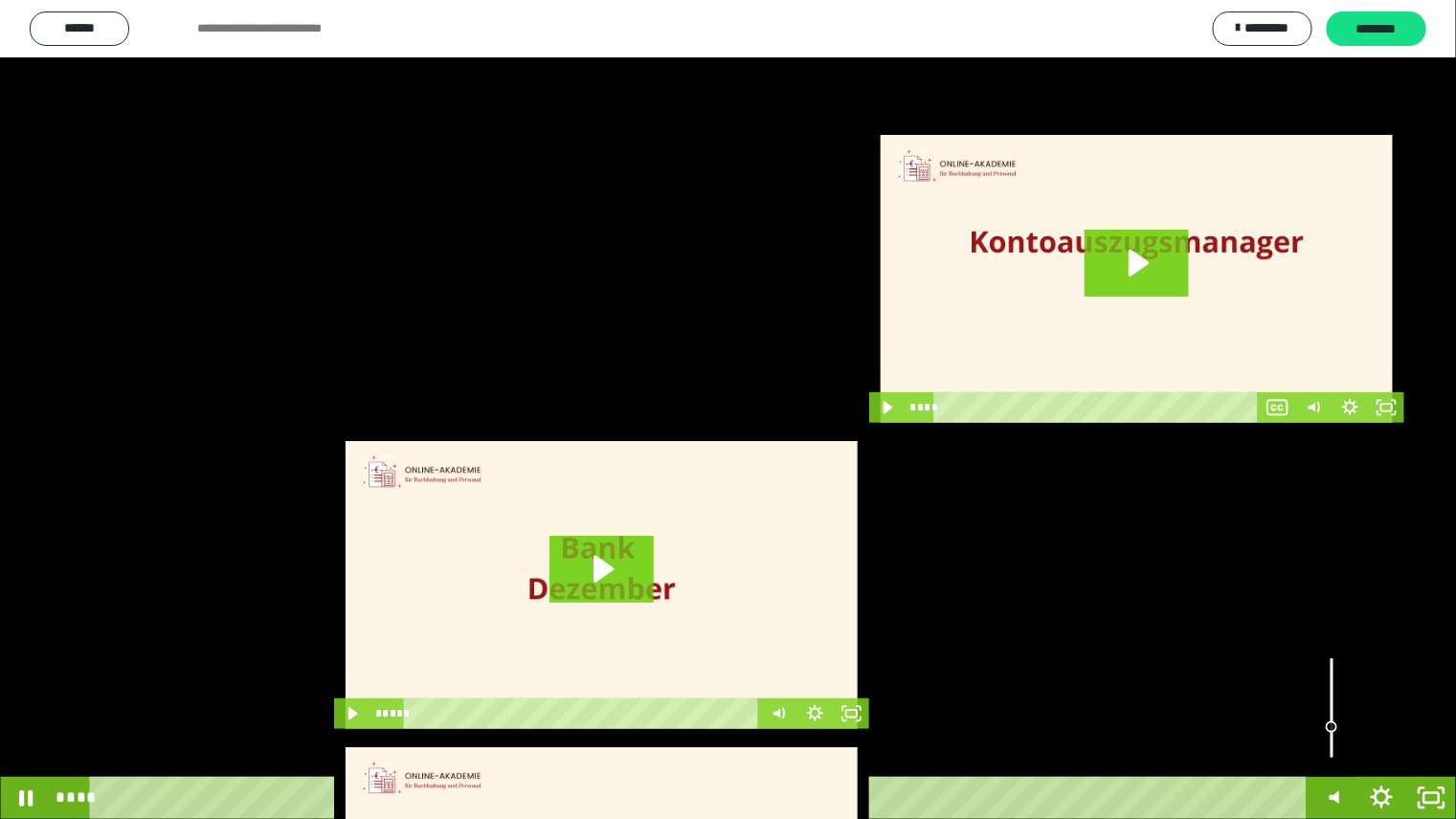 click at bounding box center (1332, 708) 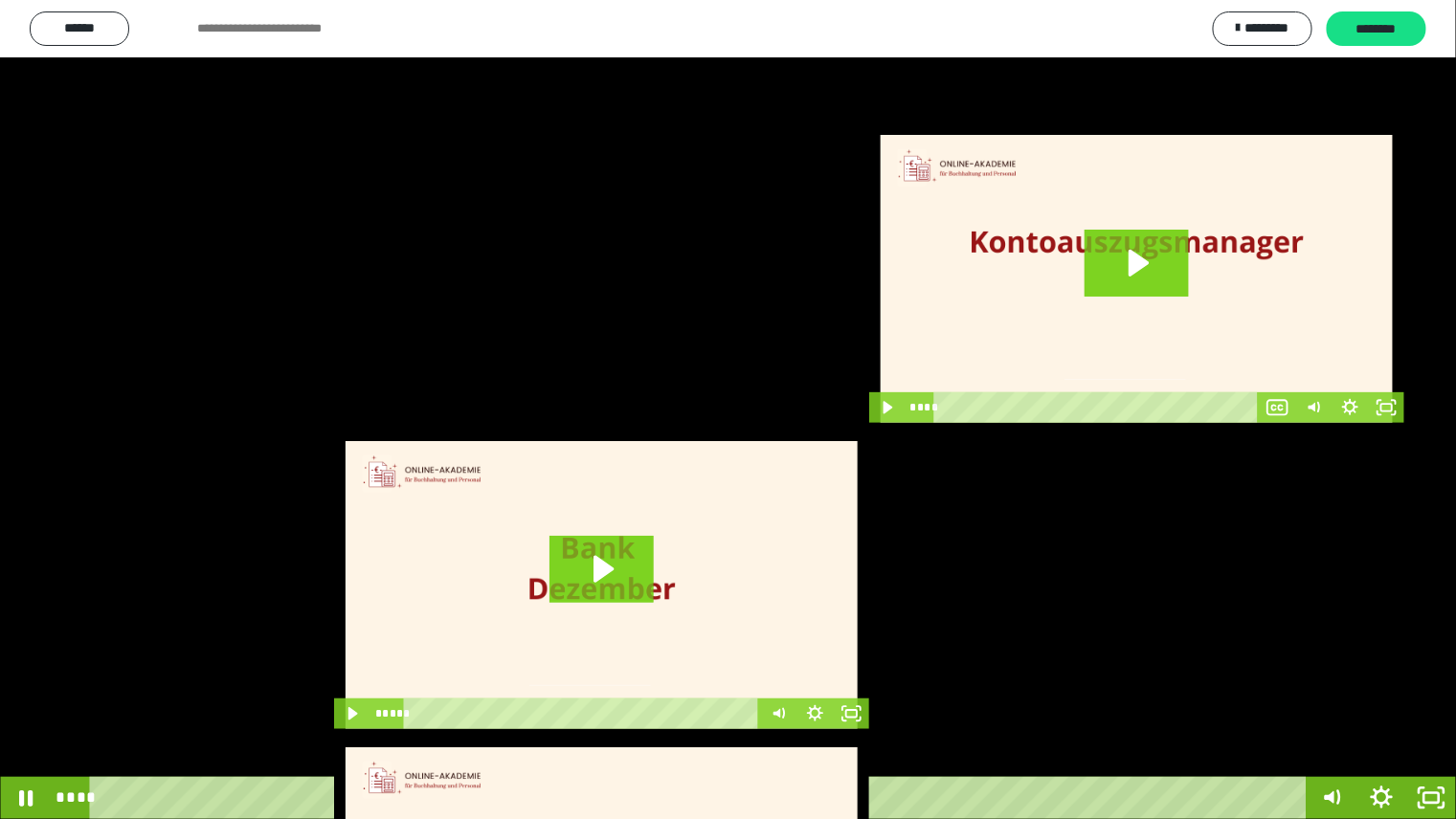 click at bounding box center (728, 410) 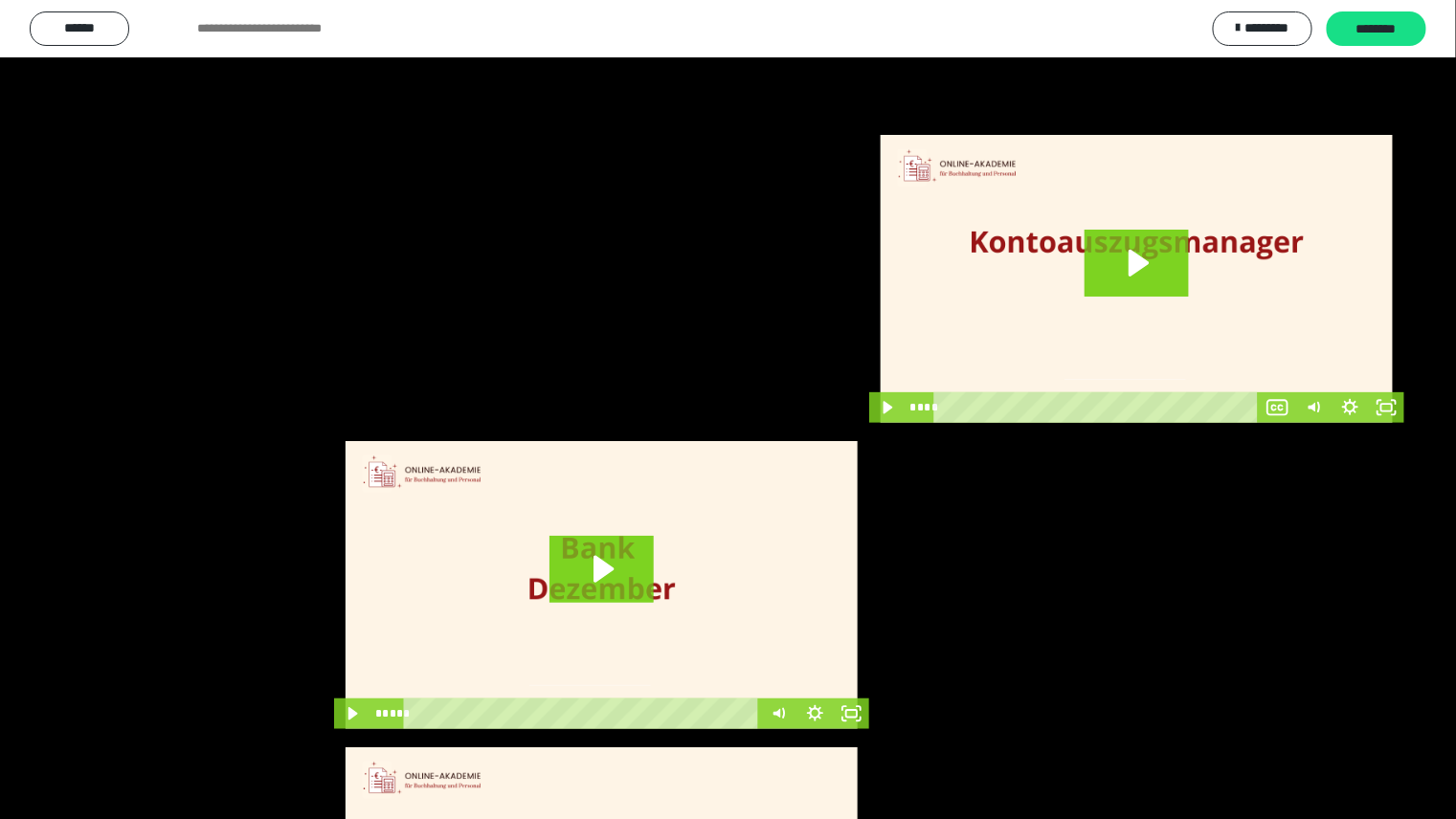 type 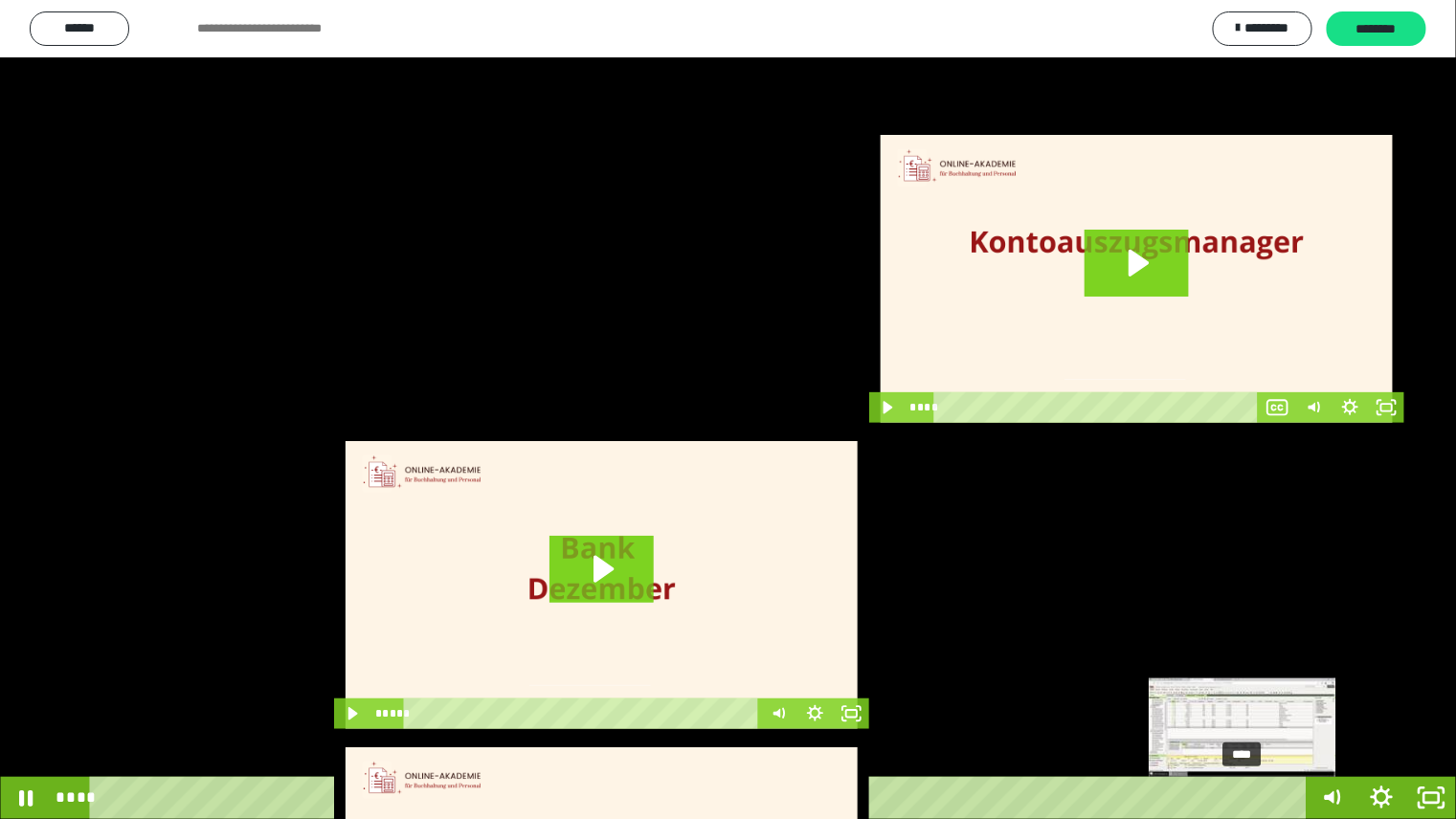 click on "****" at bounding box center (701, 798) 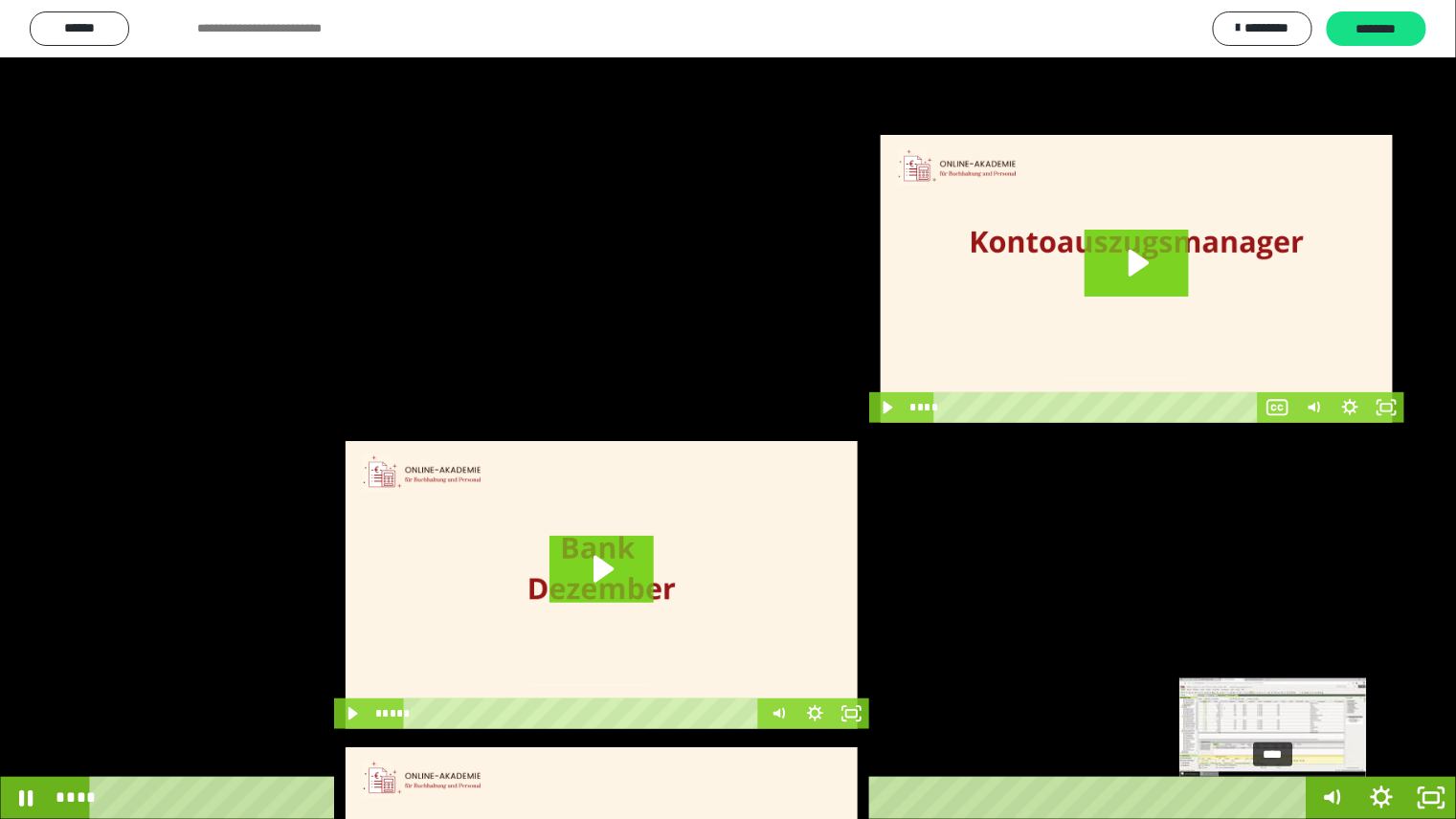 click on "****" at bounding box center [701, 798] 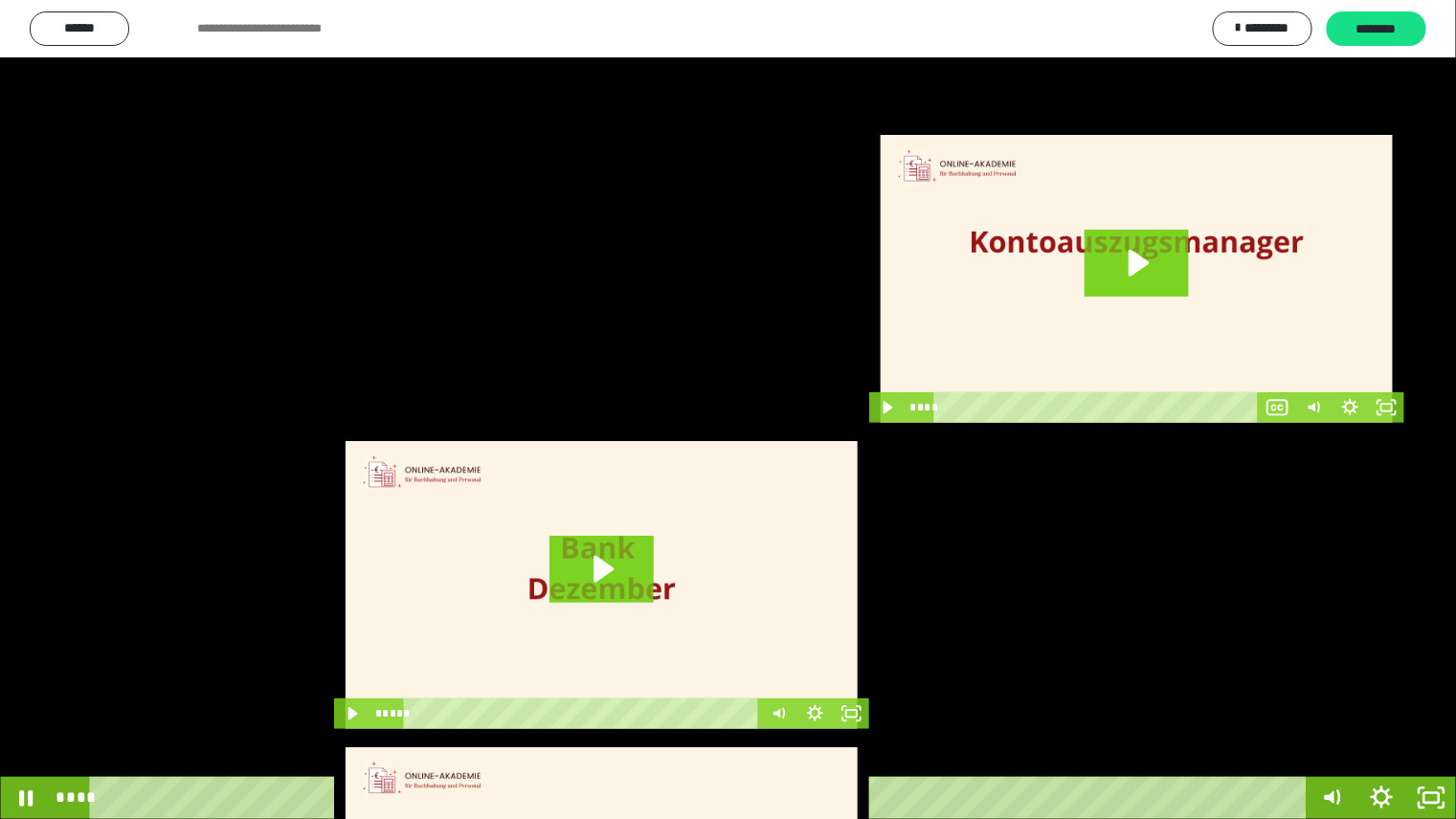 click at bounding box center (728, 410) 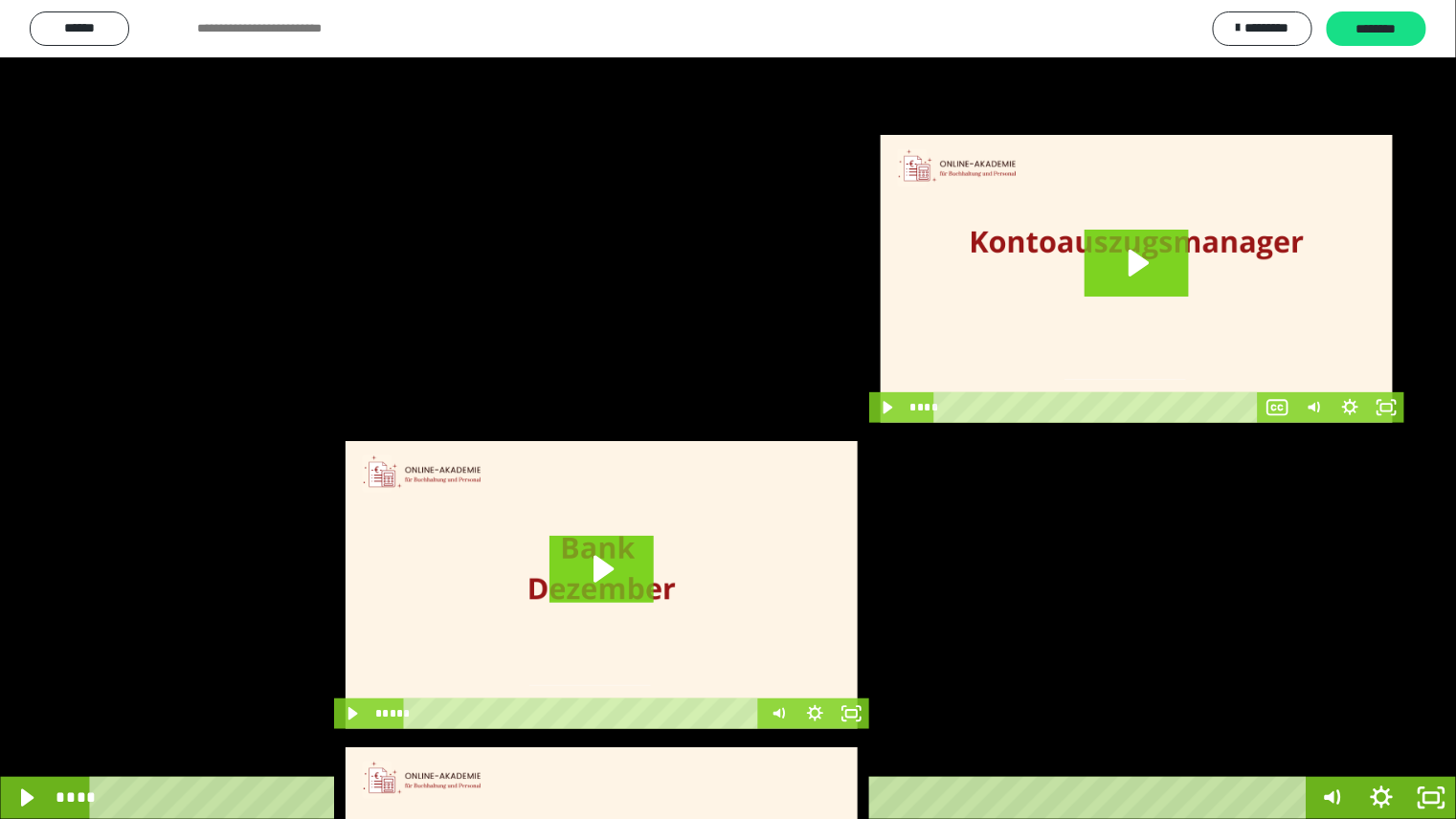 click at bounding box center [728, 410] 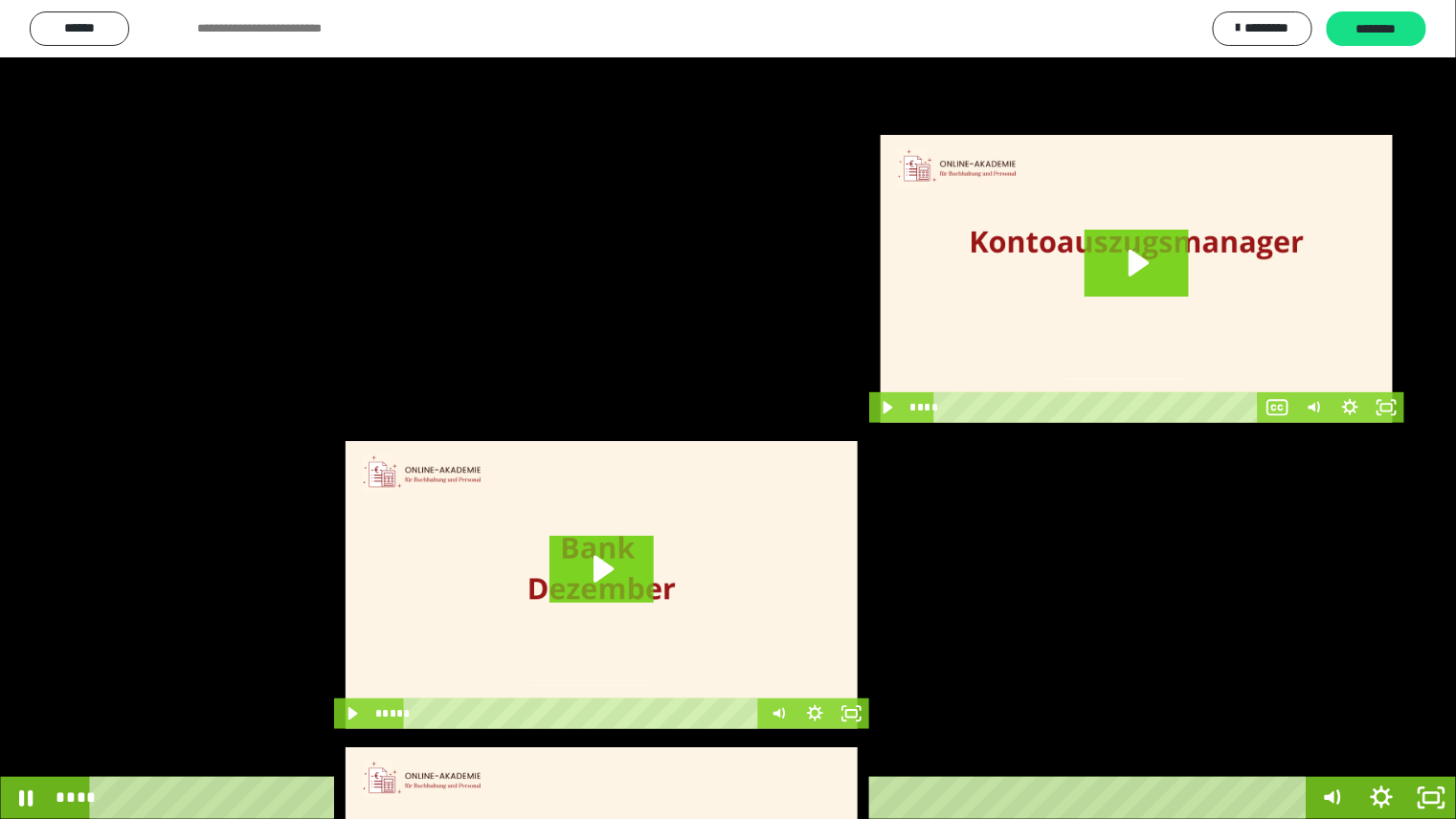 click at bounding box center [728, 410] 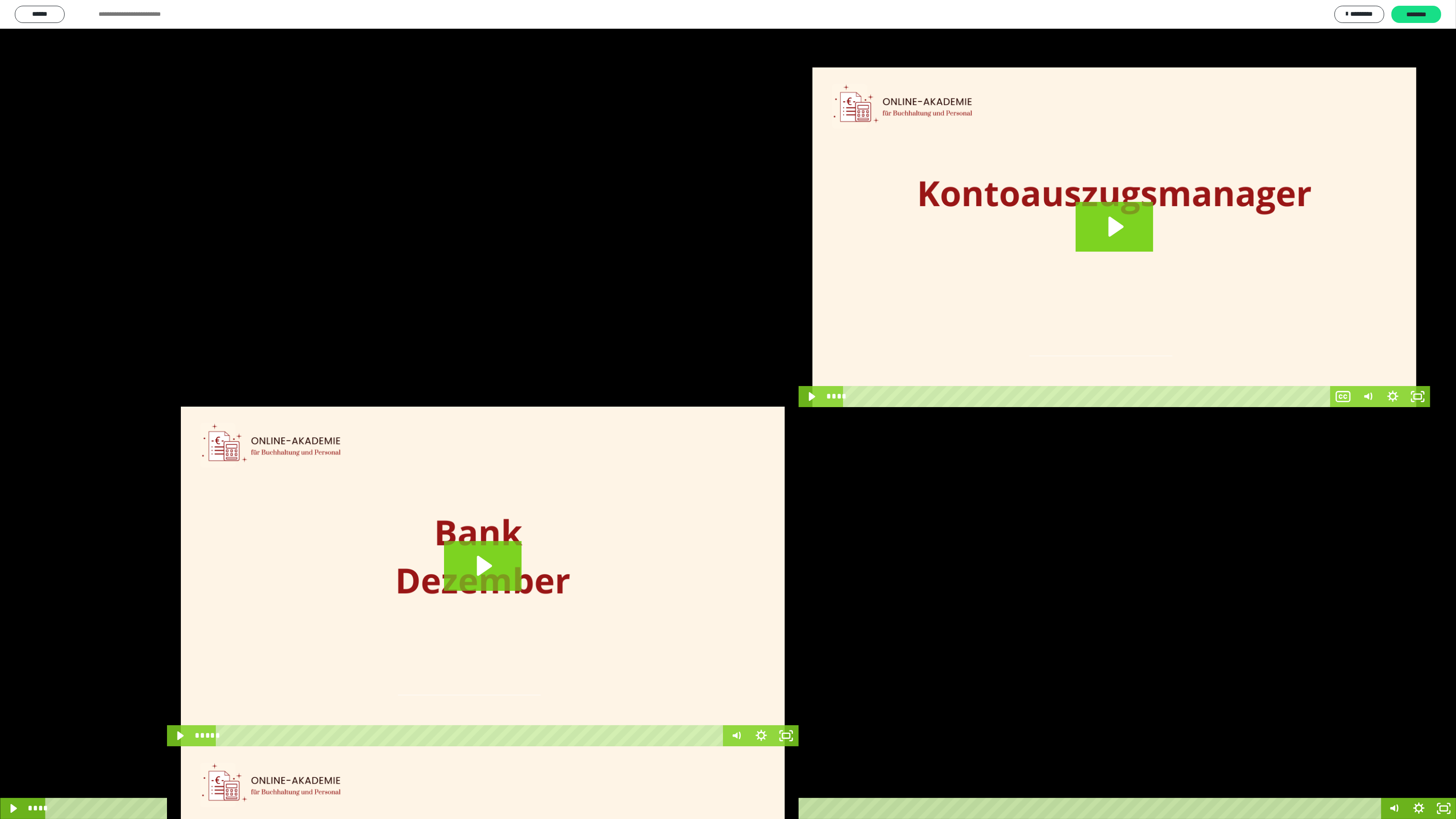 click at bounding box center (728, 410) 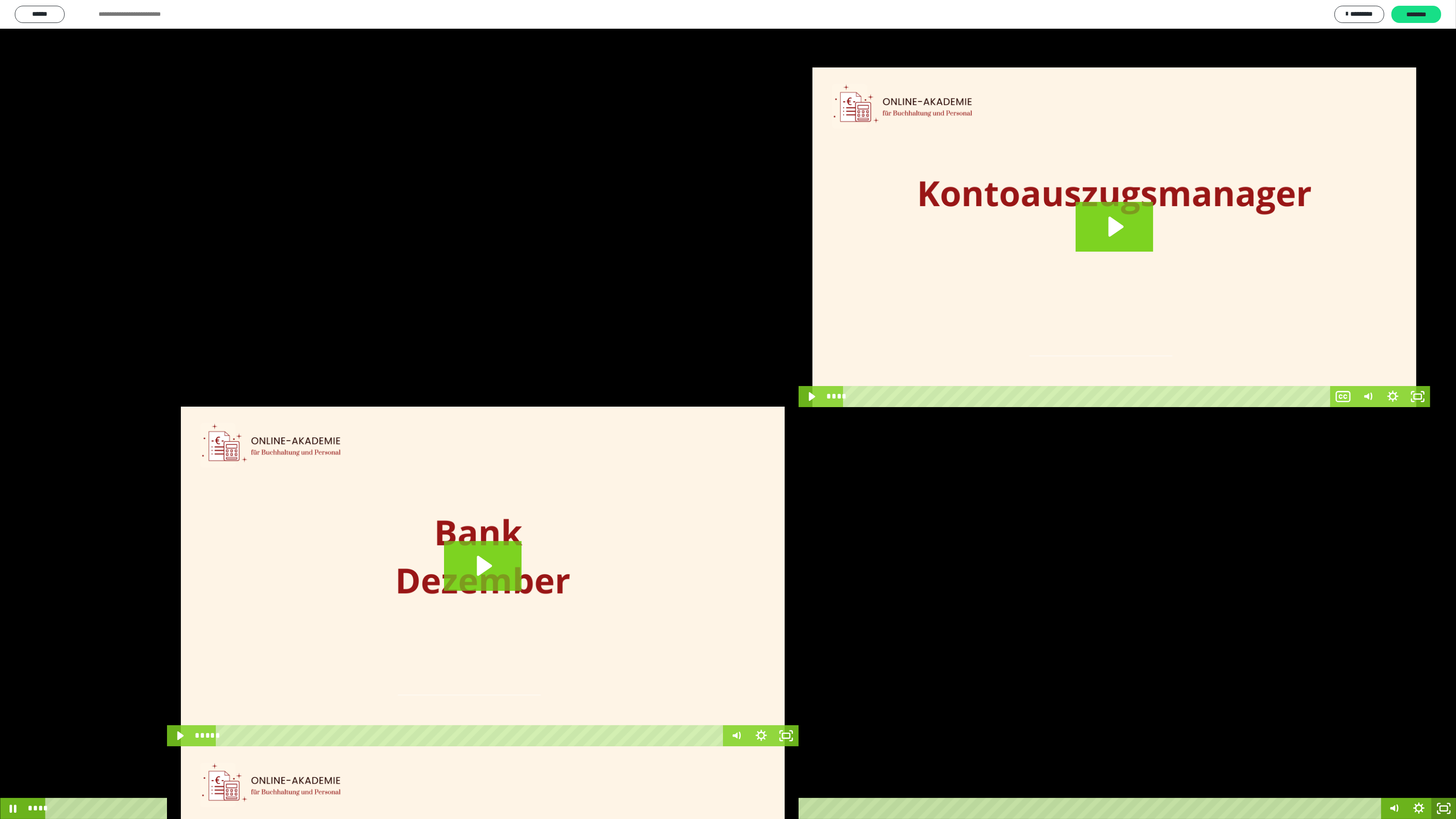 click 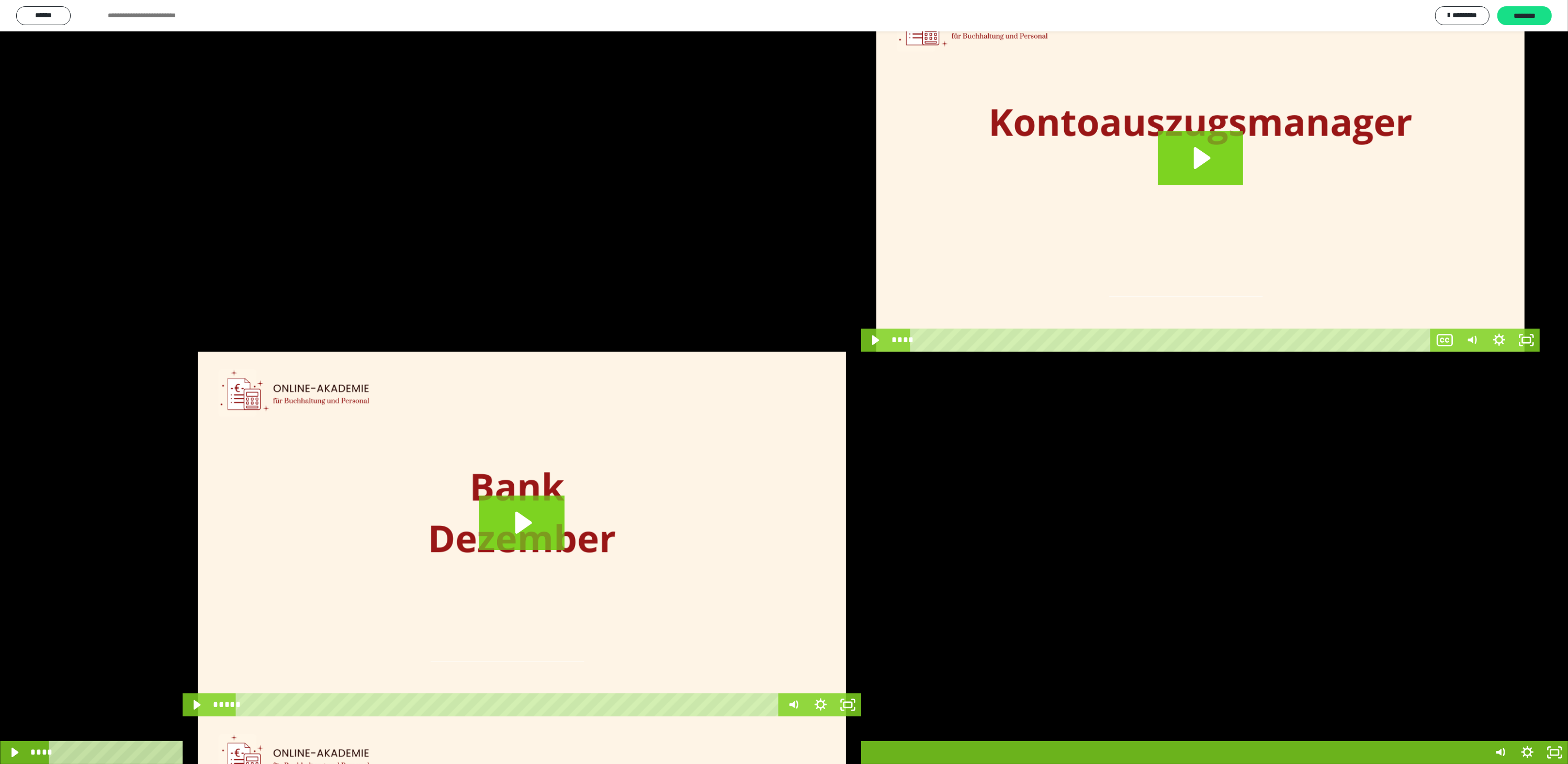 scroll, scrollTop: 432, scrollLeft: 0, axis: vertical 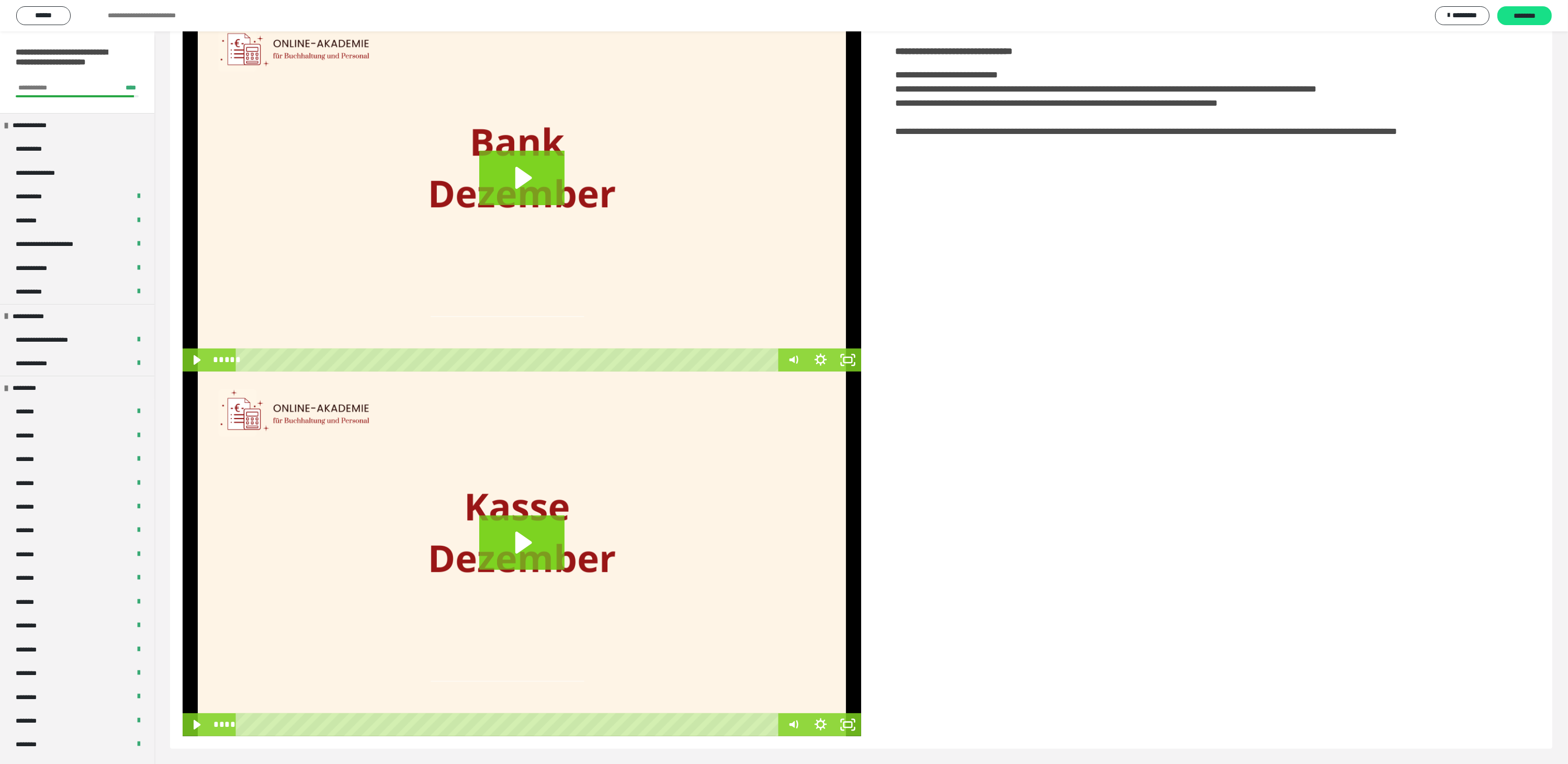 click at bounding box center (522, 189) 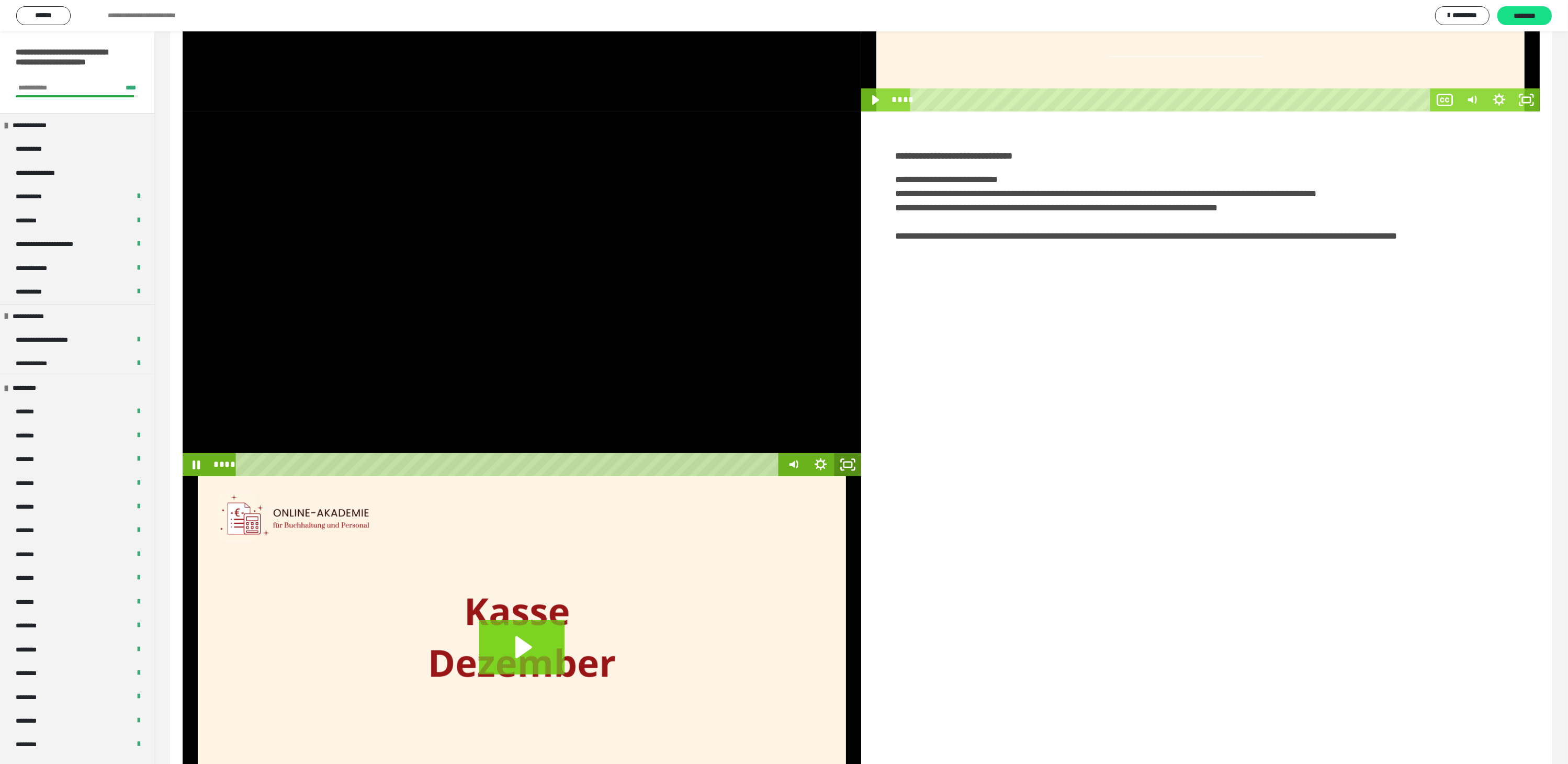 click 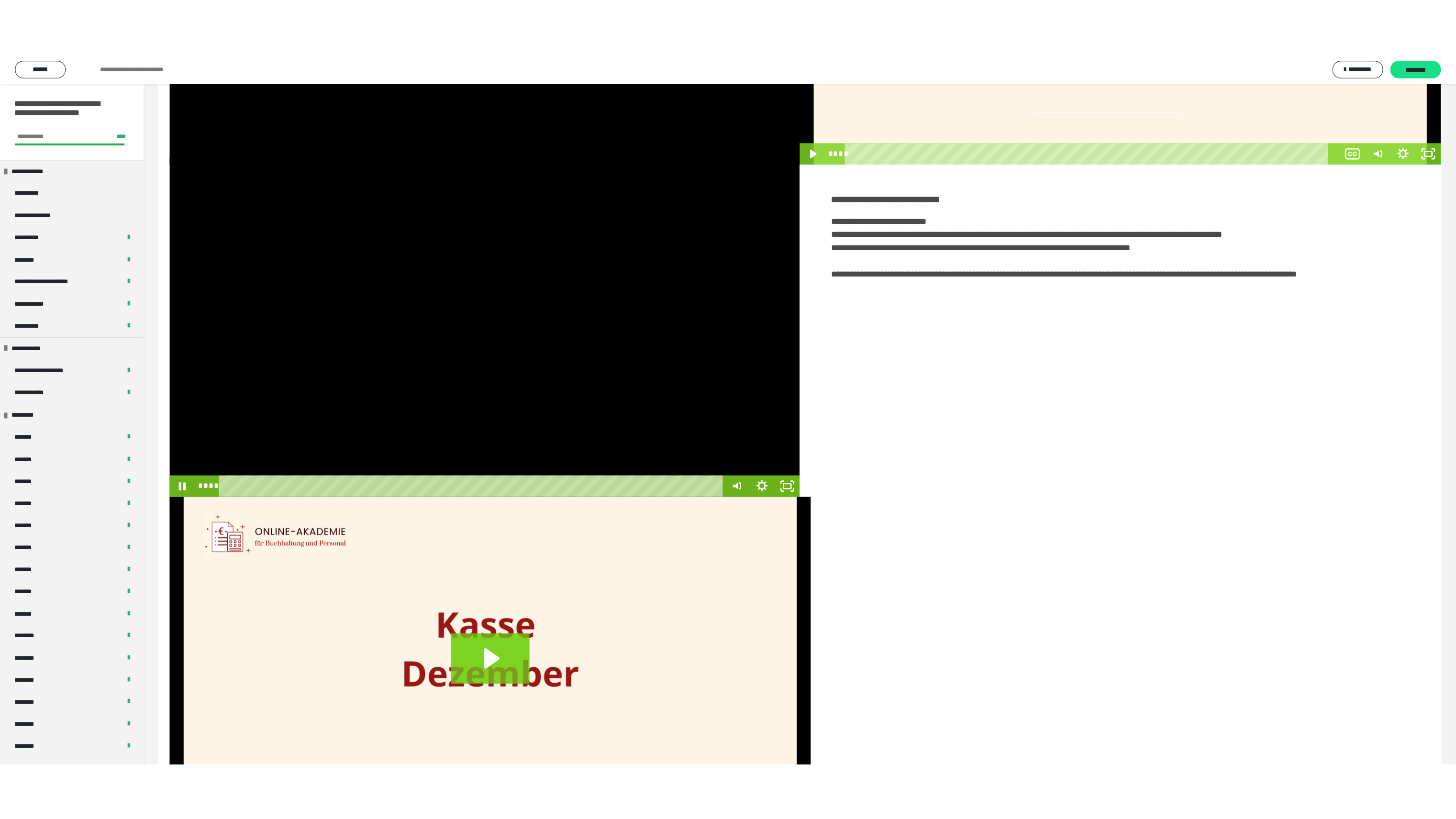 scroll, scrollTop: 292, scrollLeft: 0, axis: vertical 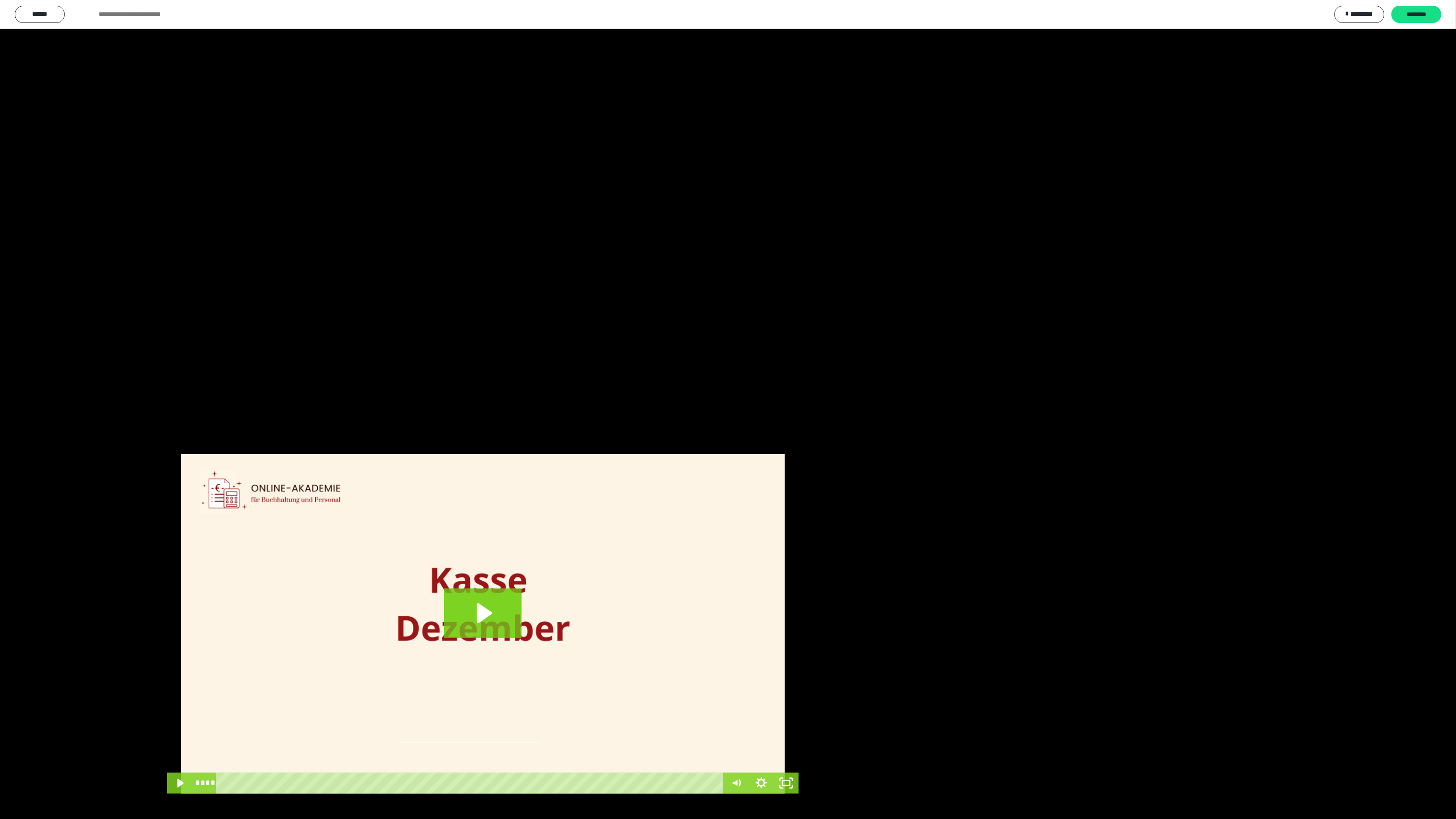type 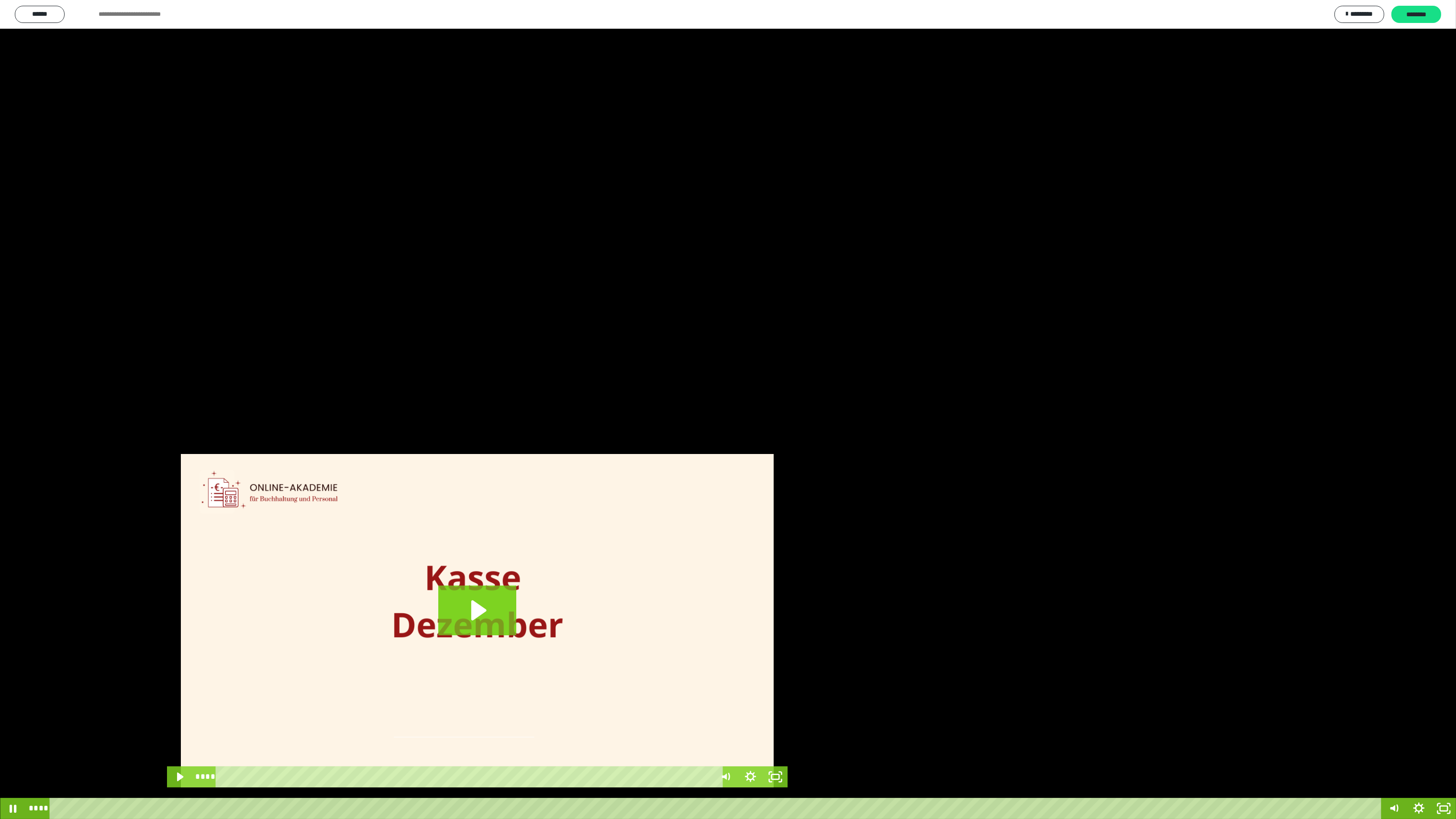 scroll, scrollTop: 278, scrollLeft: 0, axis: vertical 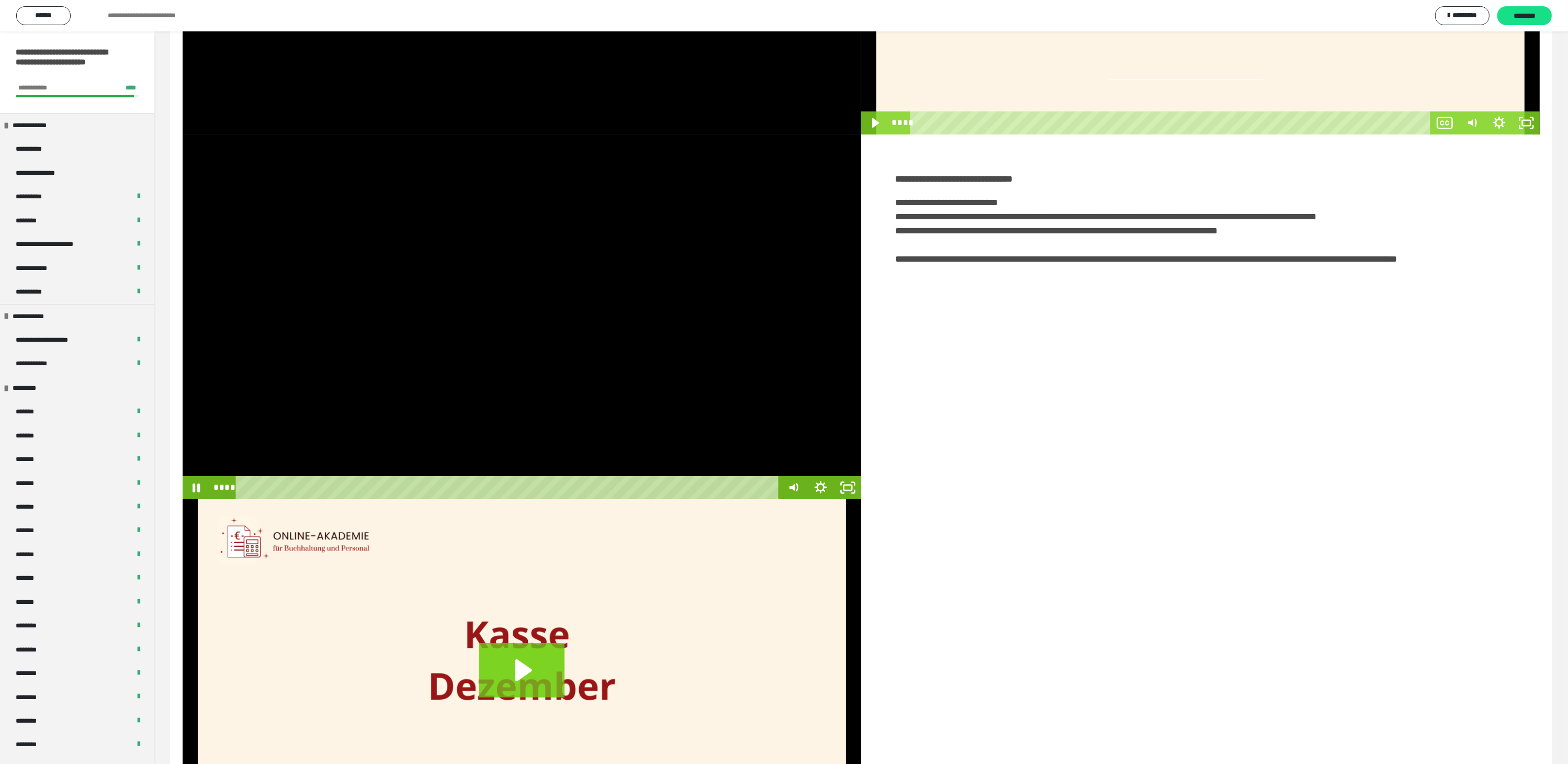 click at bounding box center (522, 317) 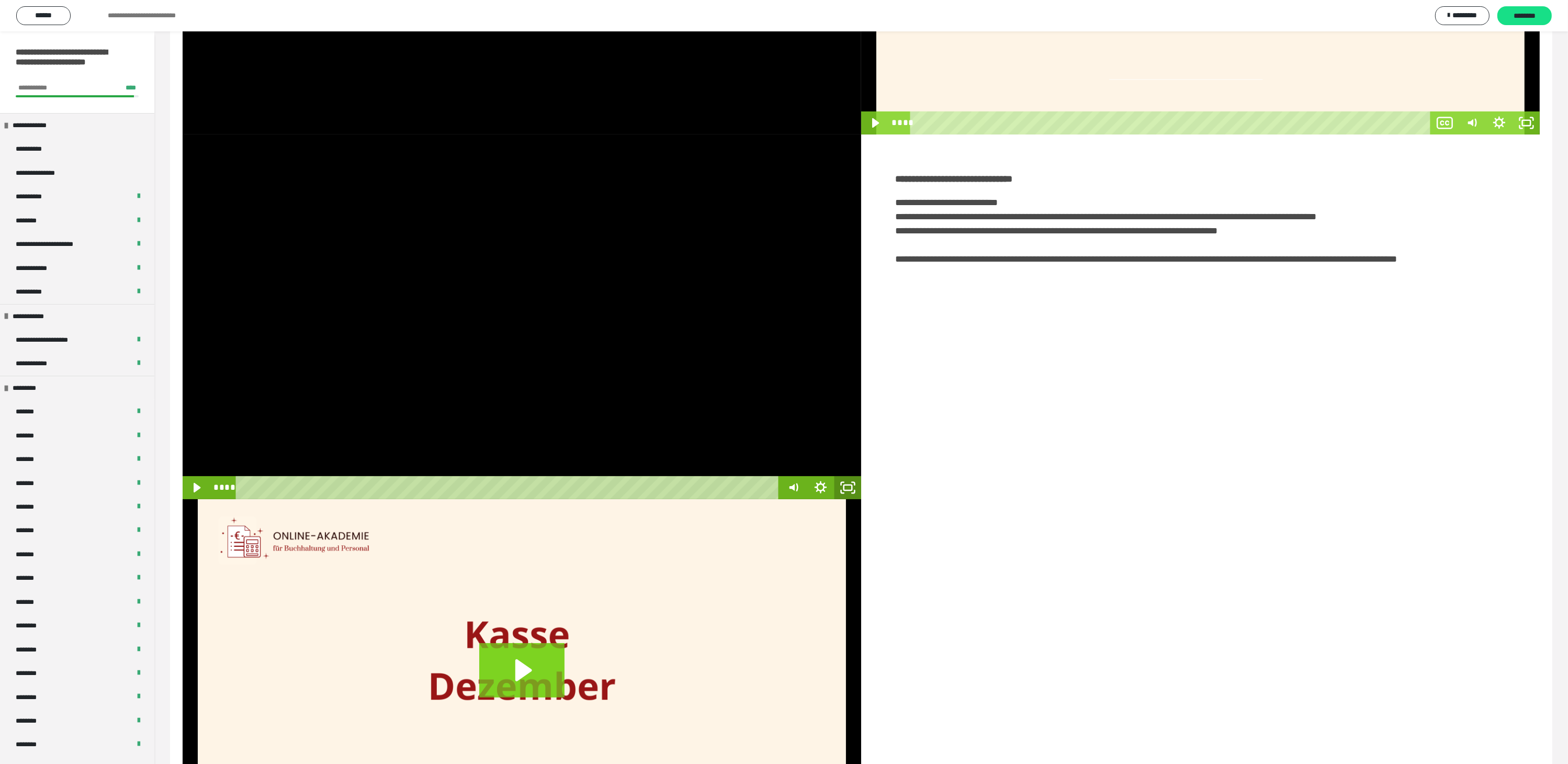 click 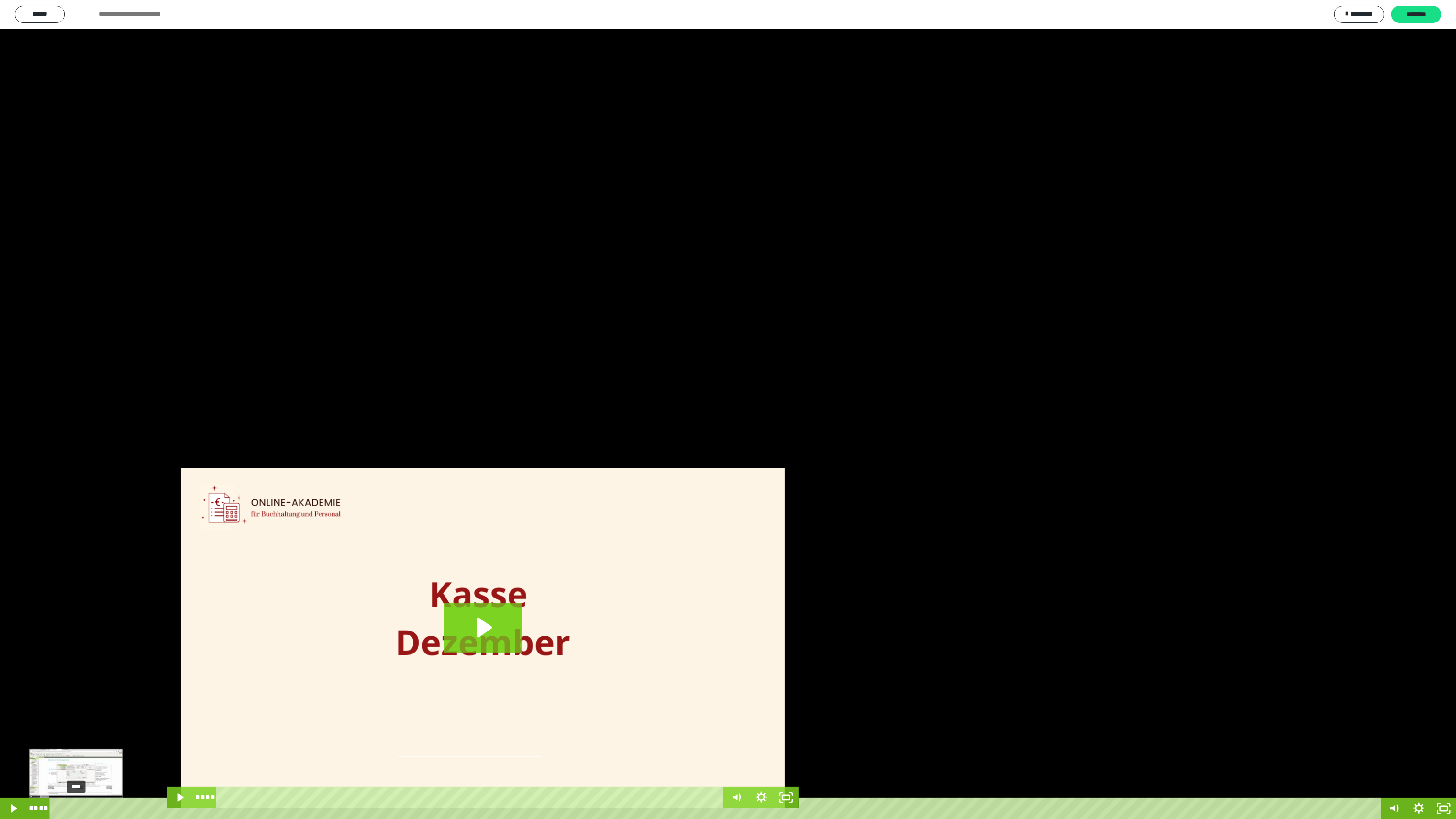 click on "****" at bounding box center (717, 808) 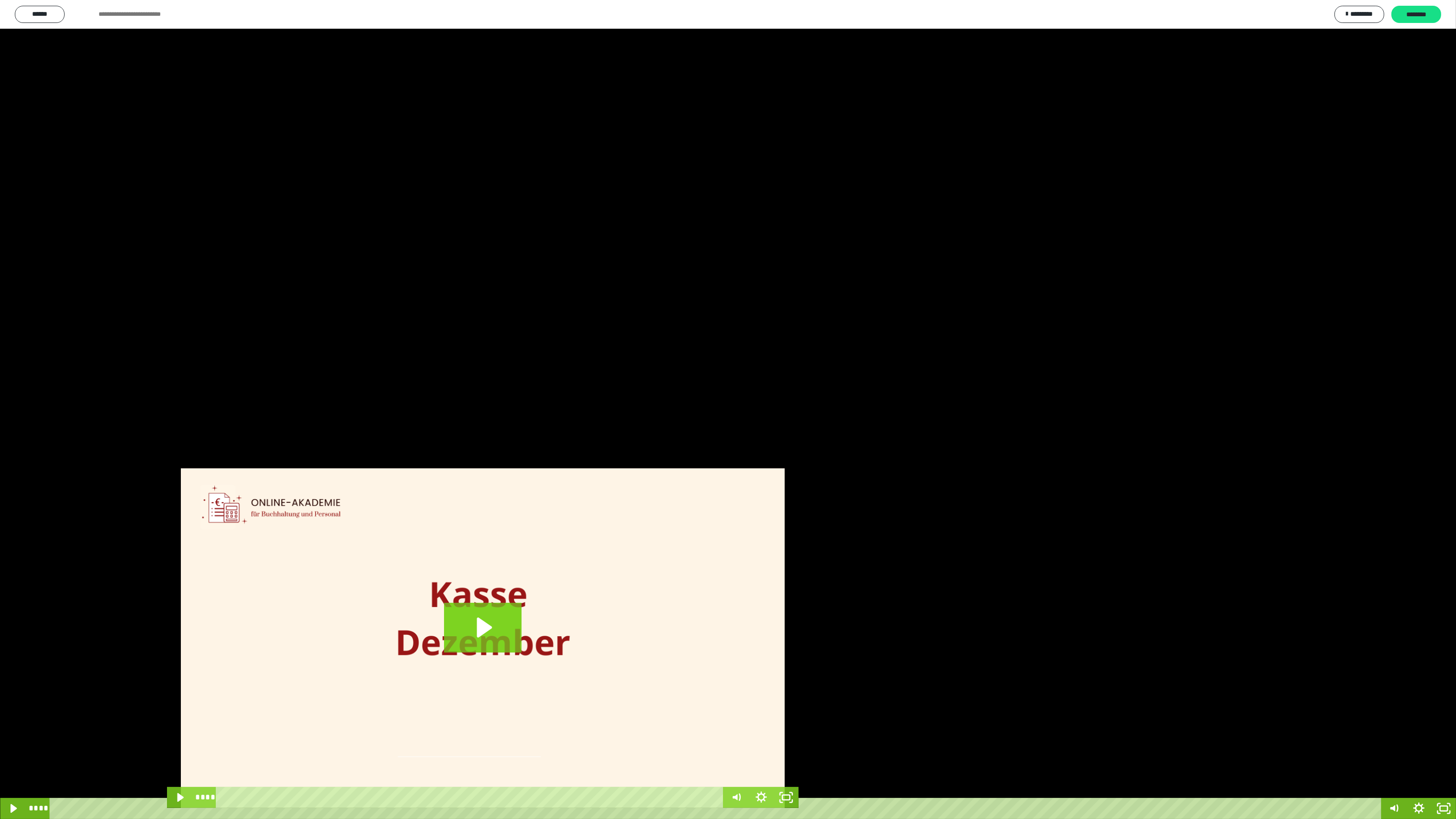 click at bounding box center [728, 410] 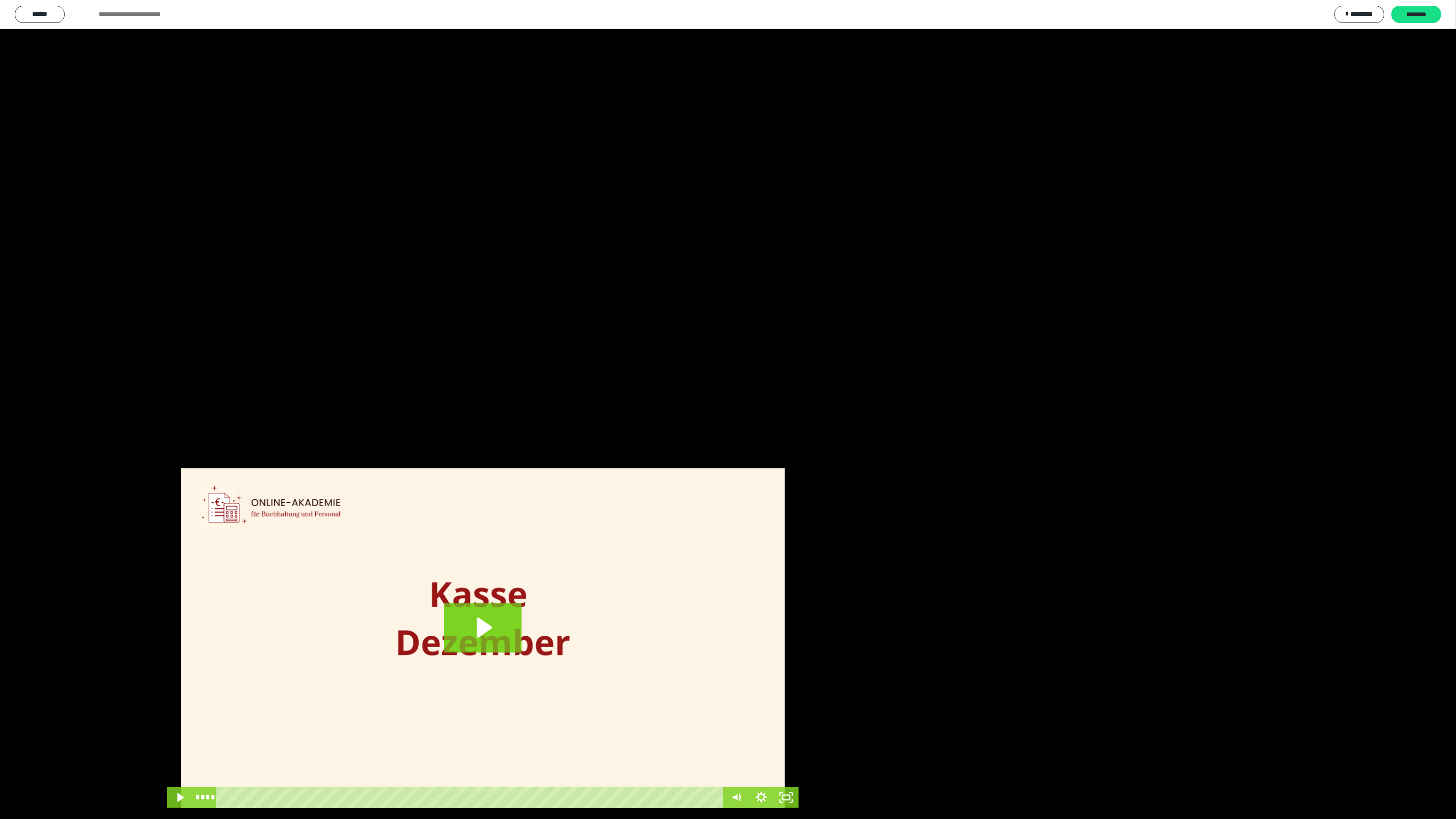 type 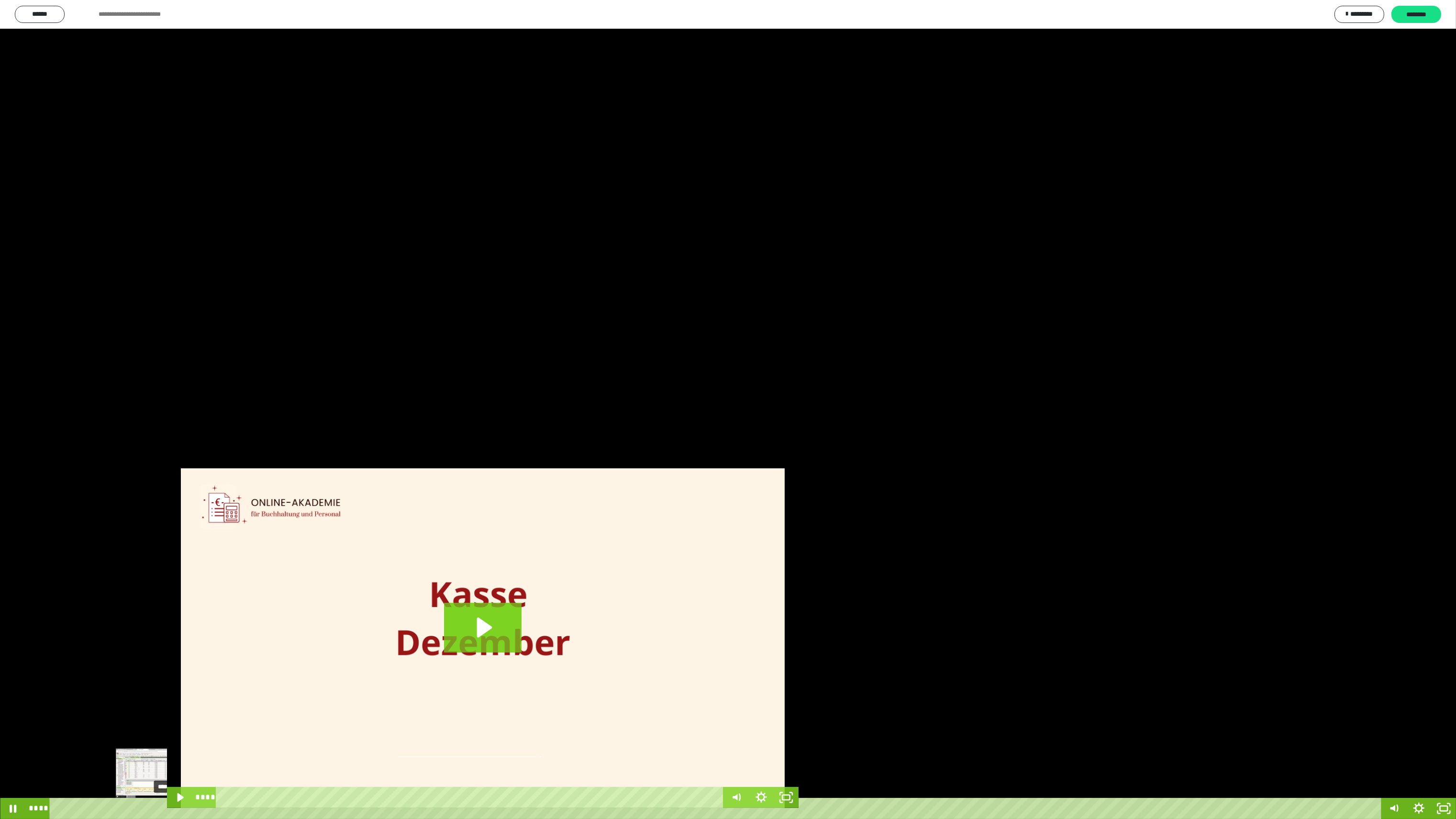 click on "****" at bounding box center [717, 808] 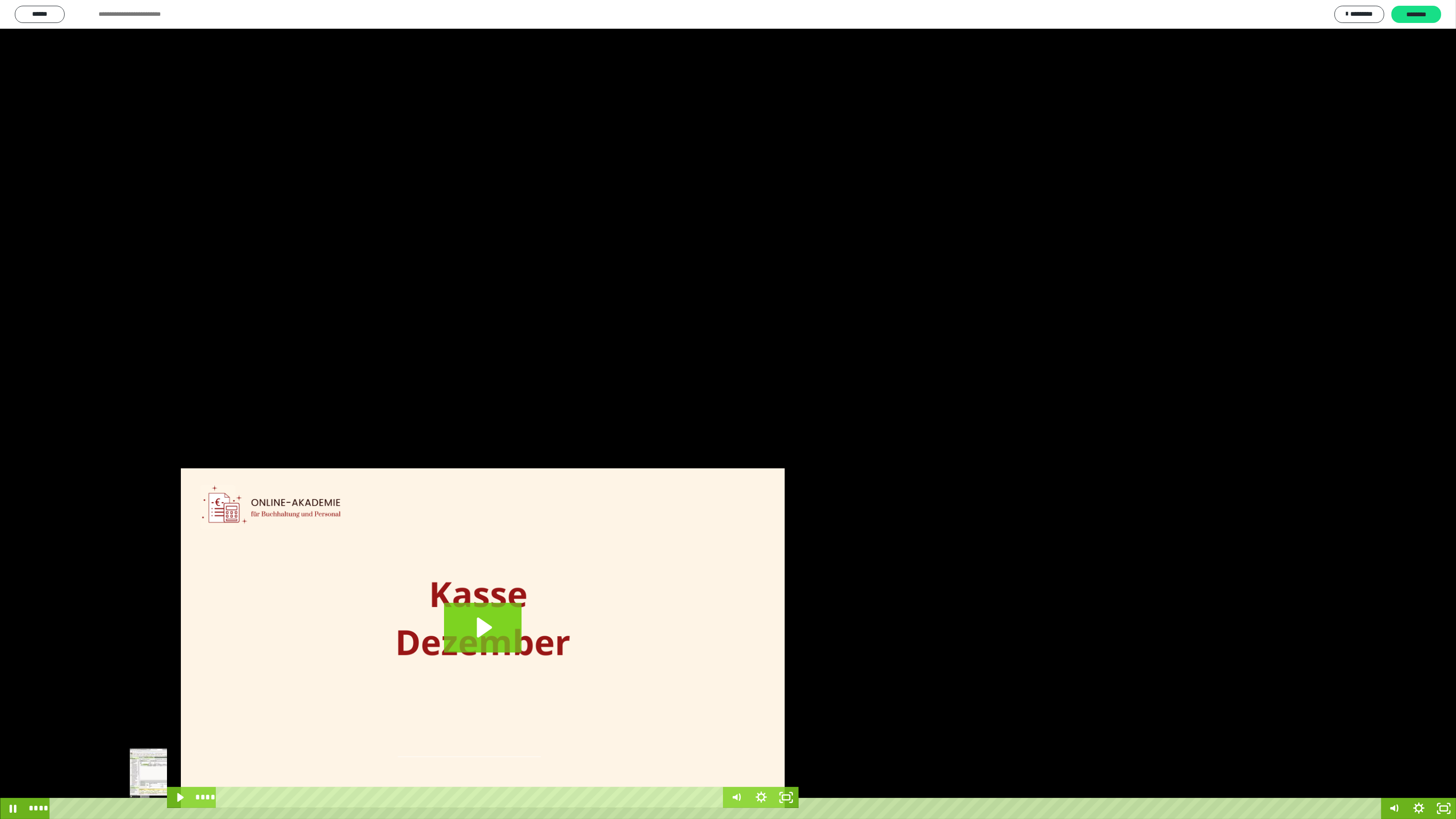 click on "****" at bounding box center [717, 808] 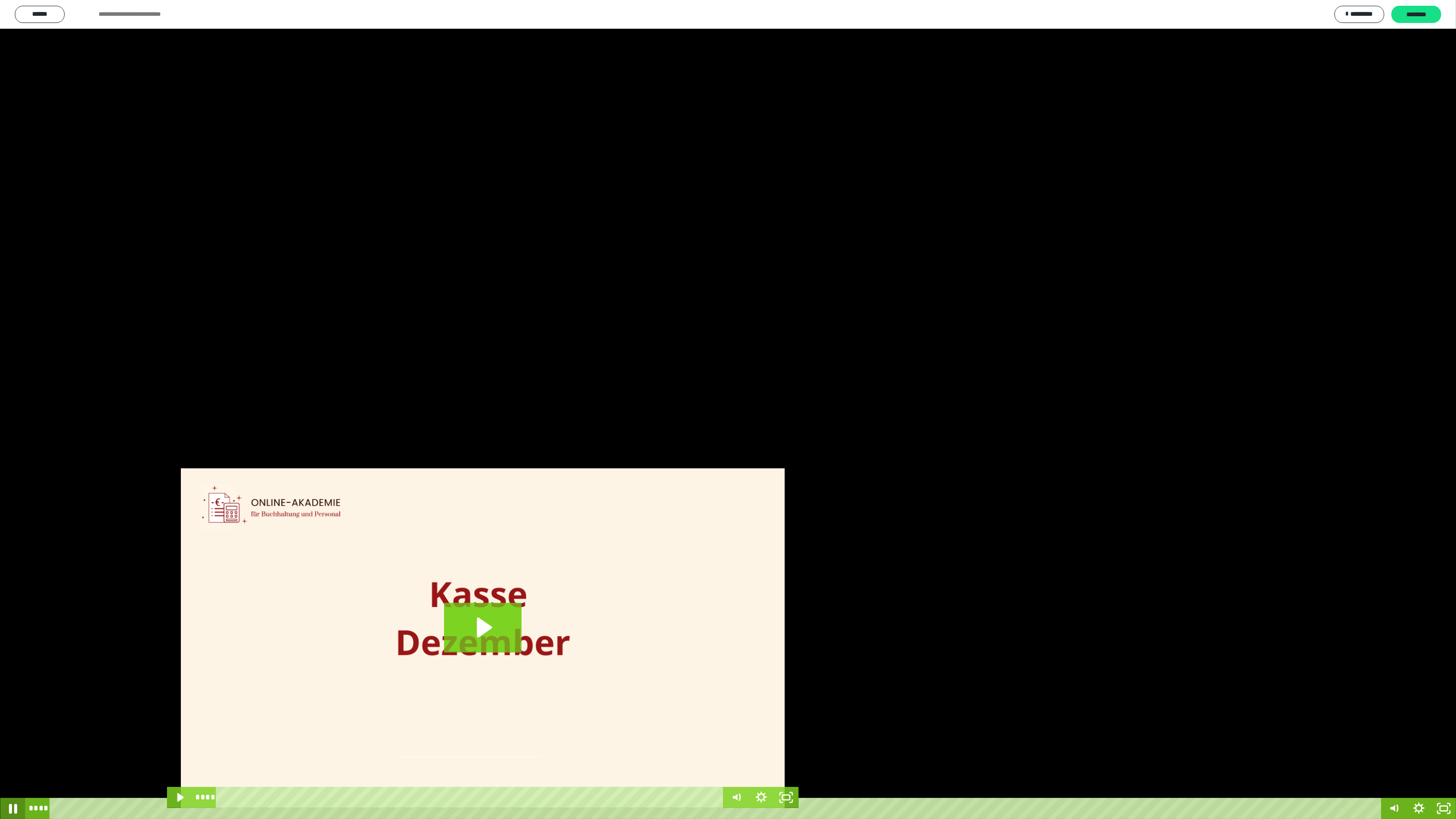 click 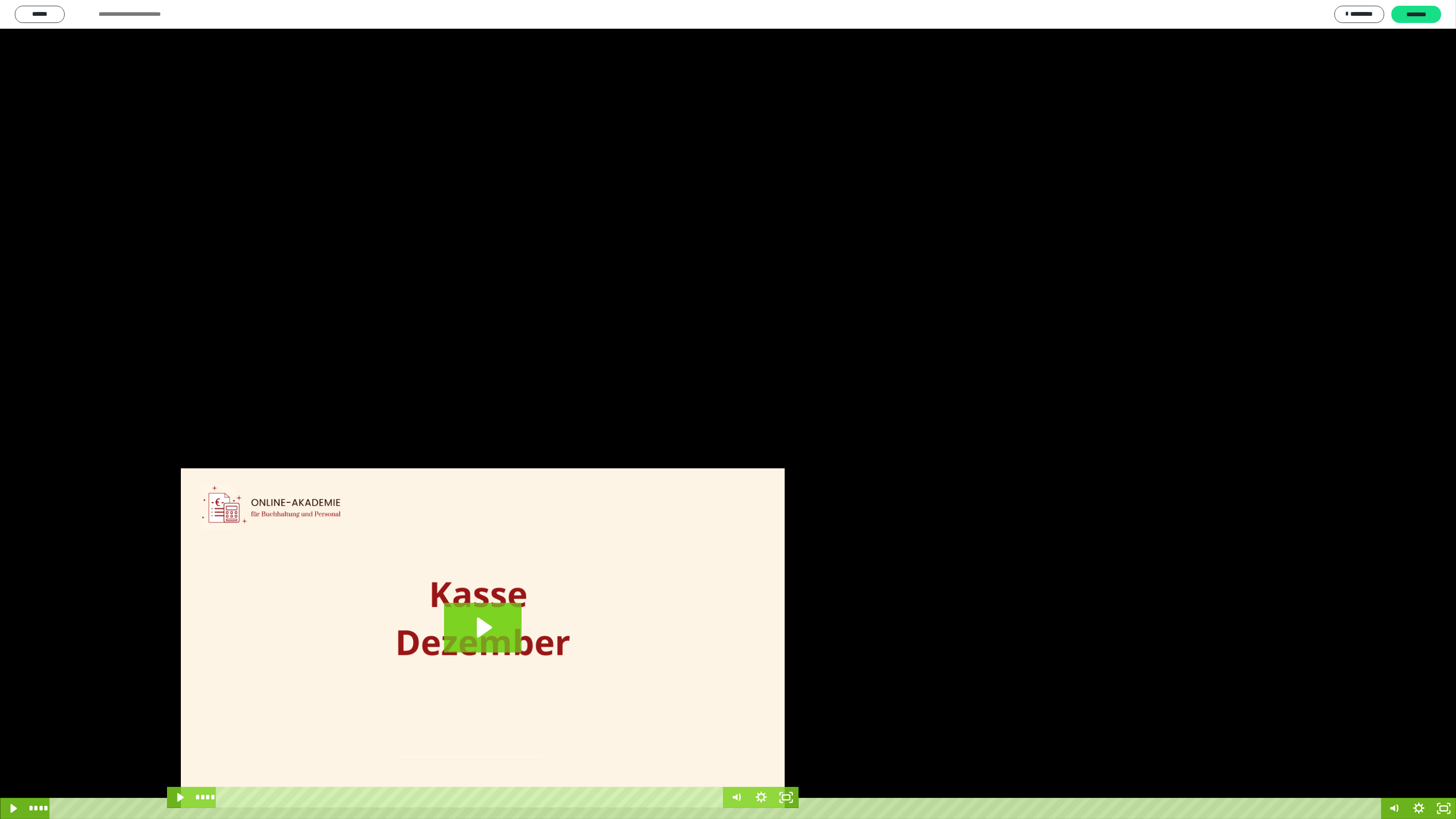 type 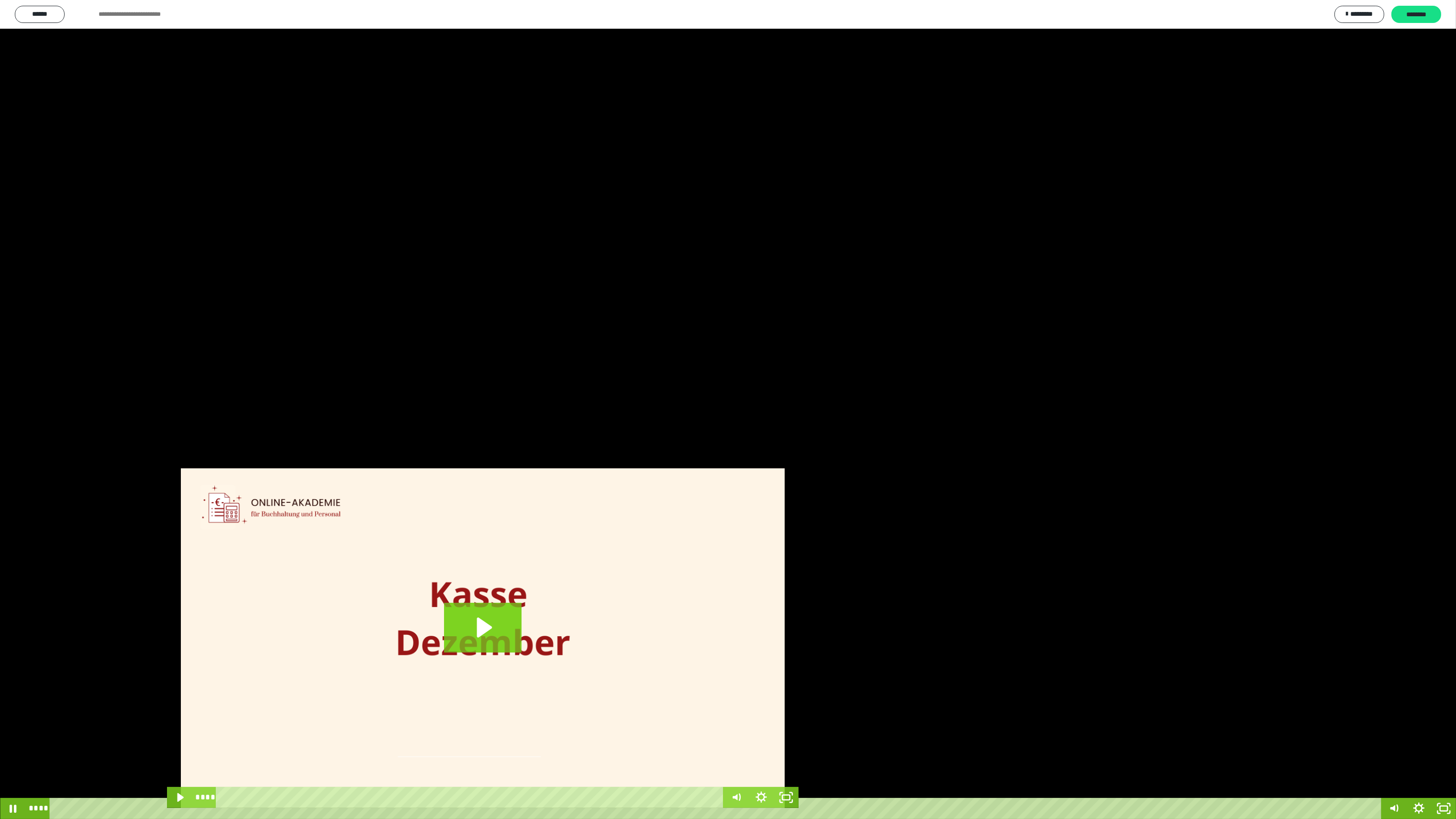 click at bounding box center (728, 410) 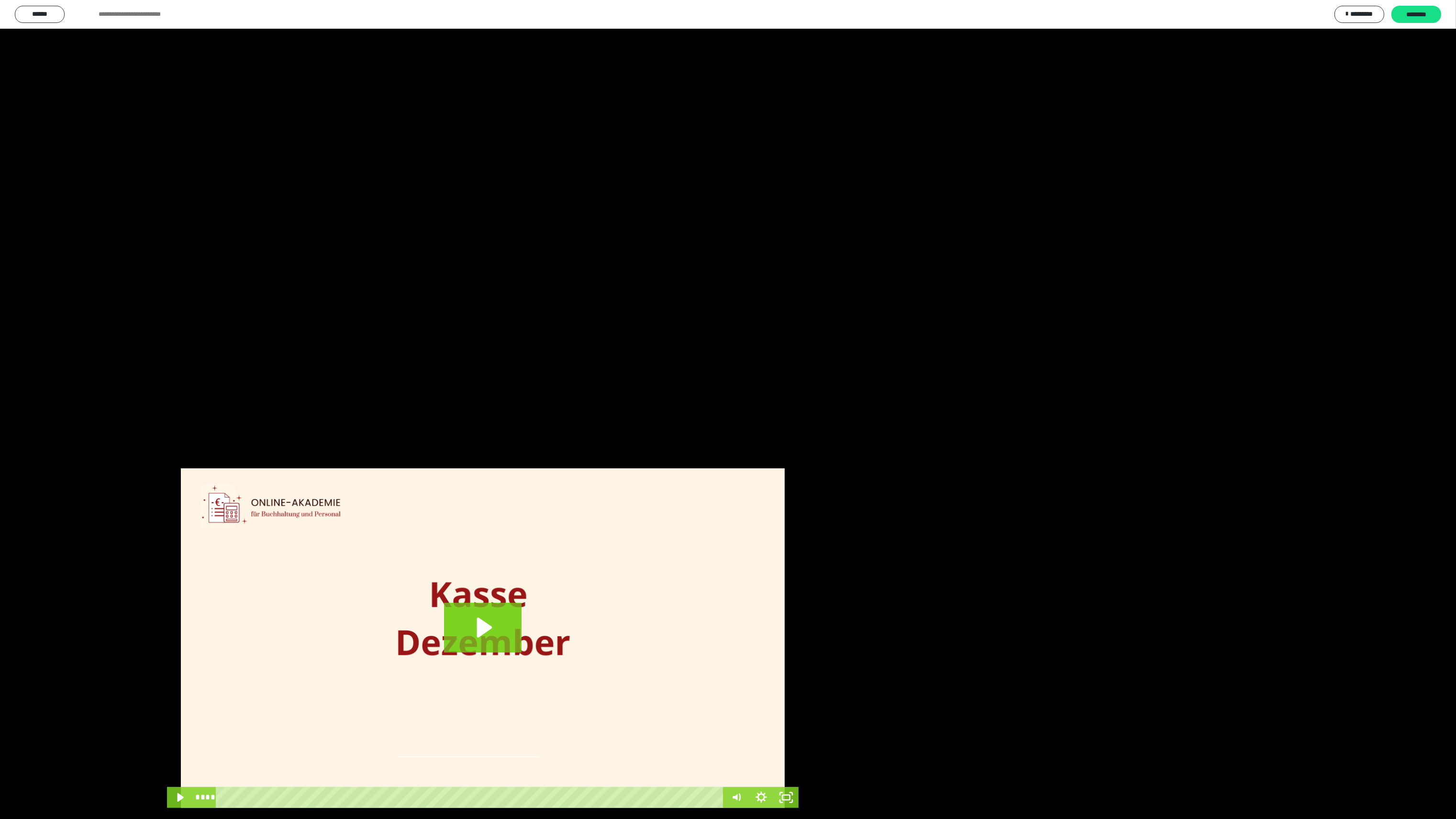 click at bounding box center (0, 0) 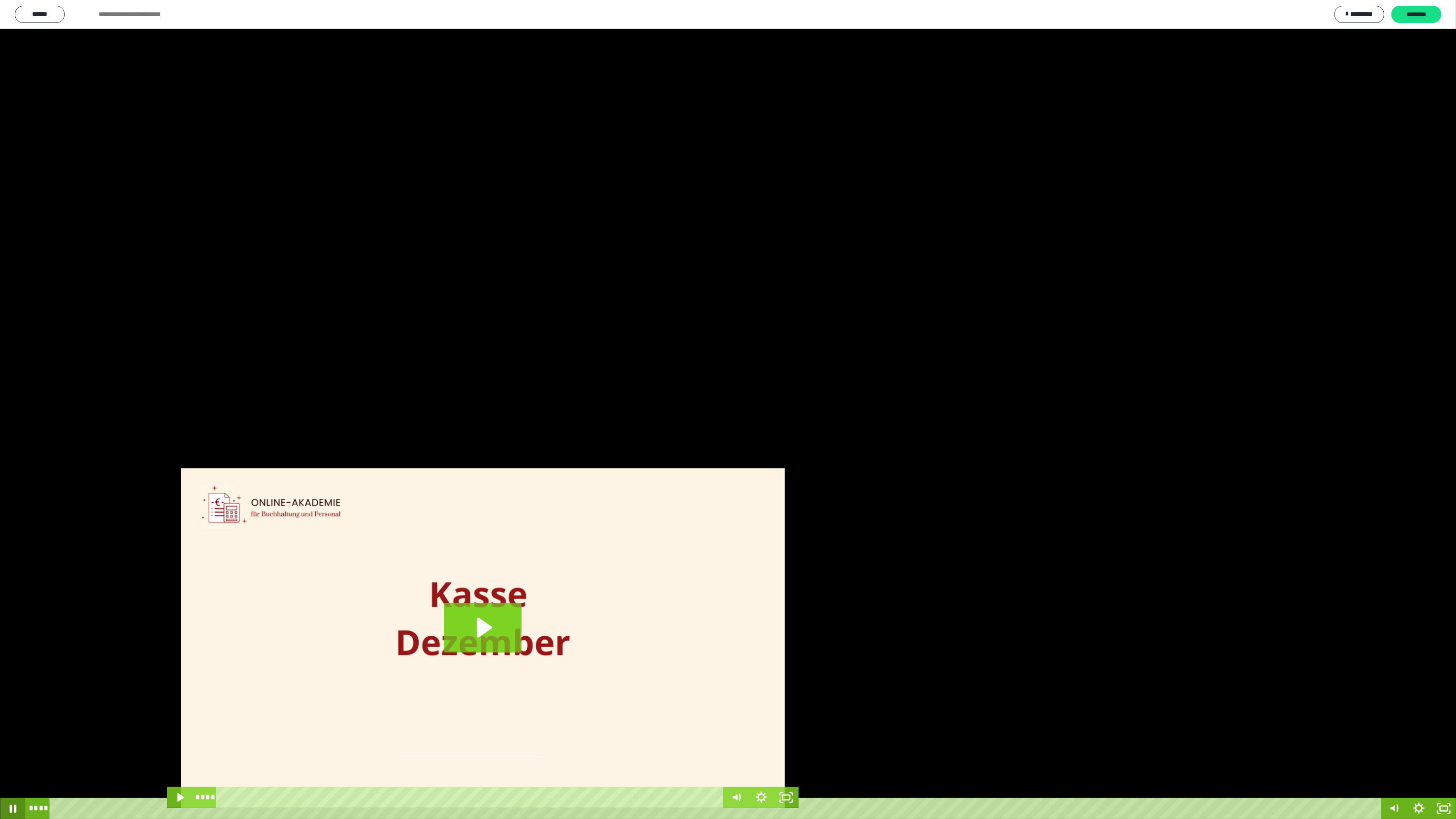 click 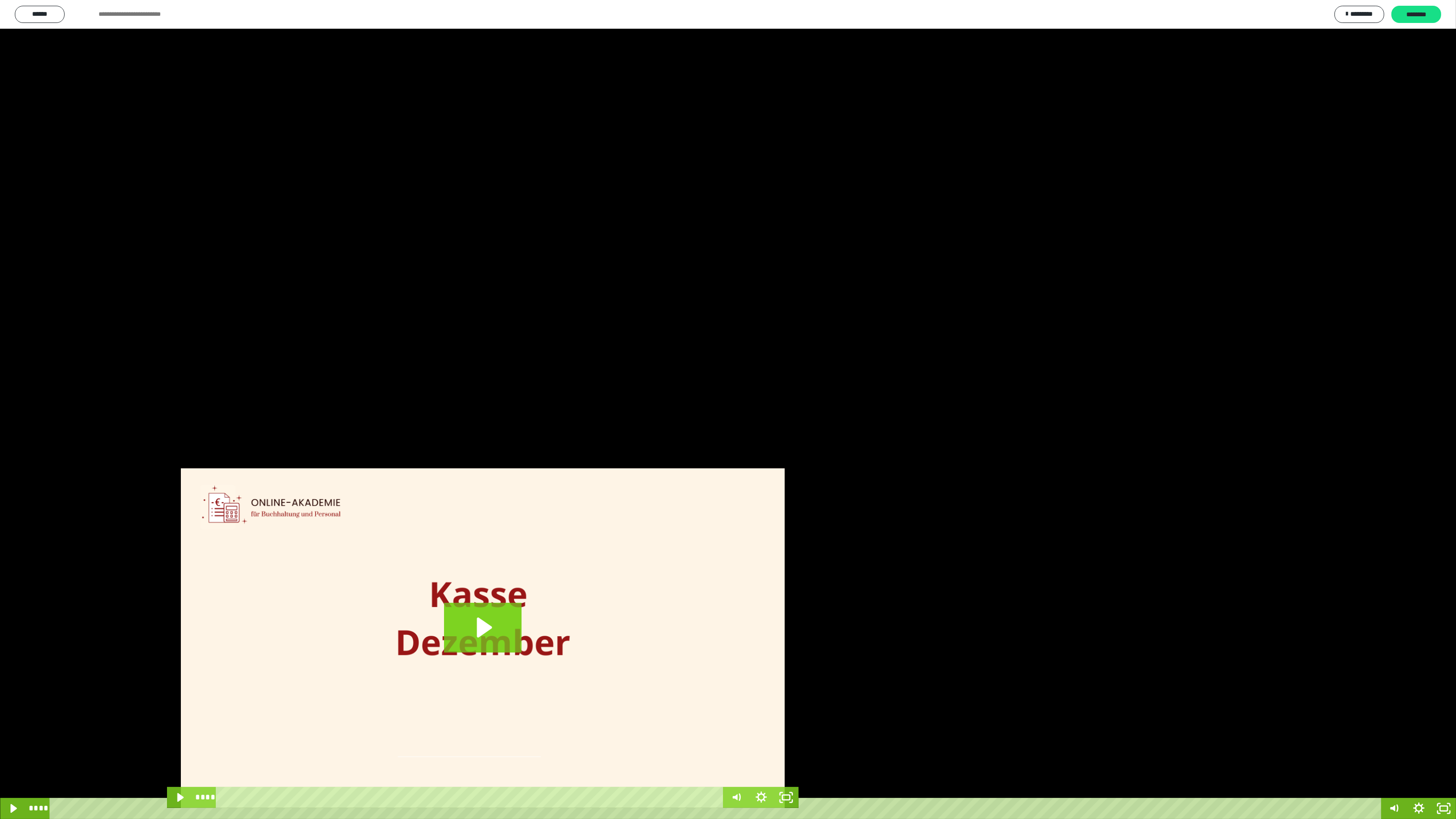 click at bounding box center [12, 808] 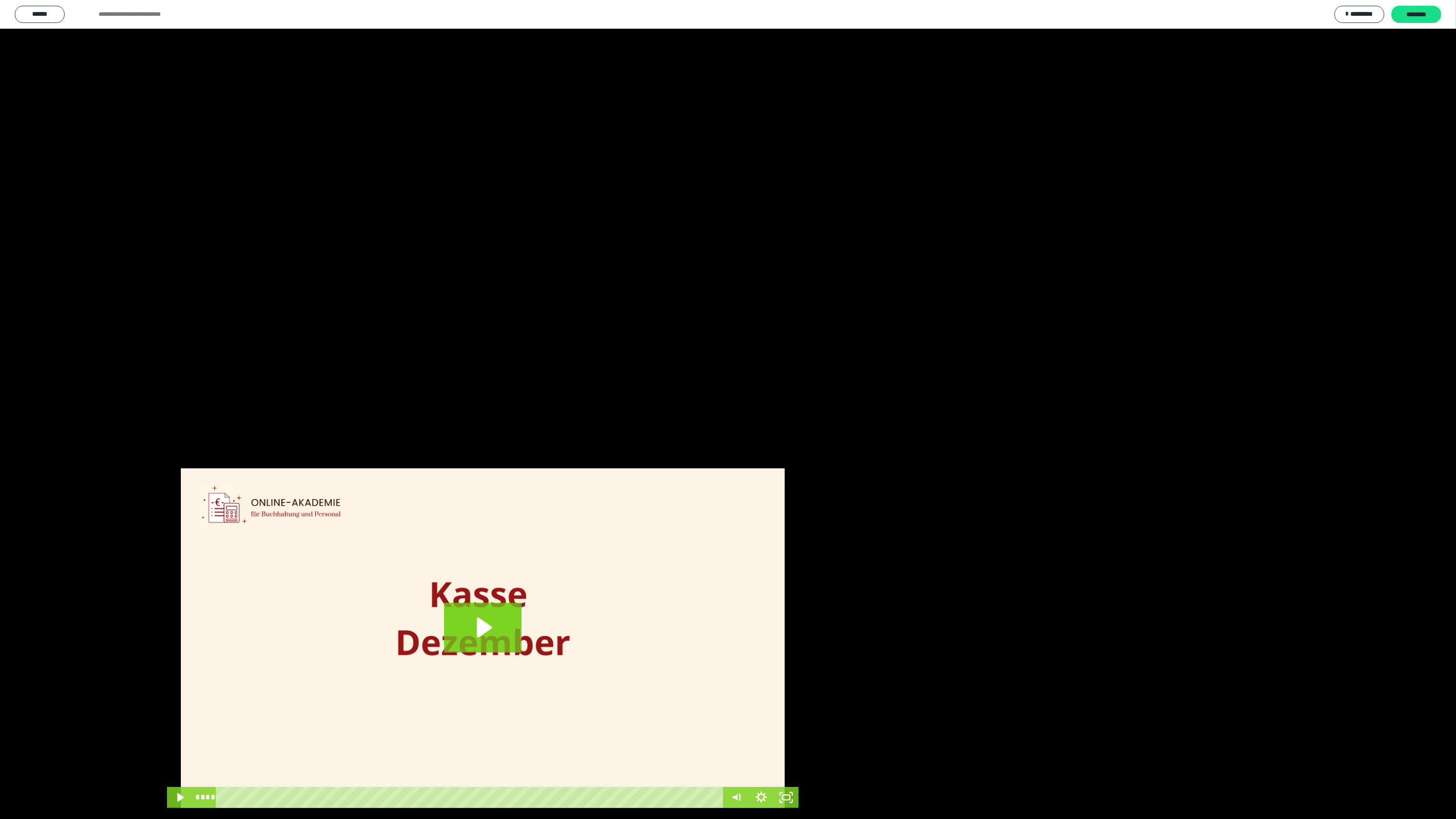 click at bounding box center (12, 808) 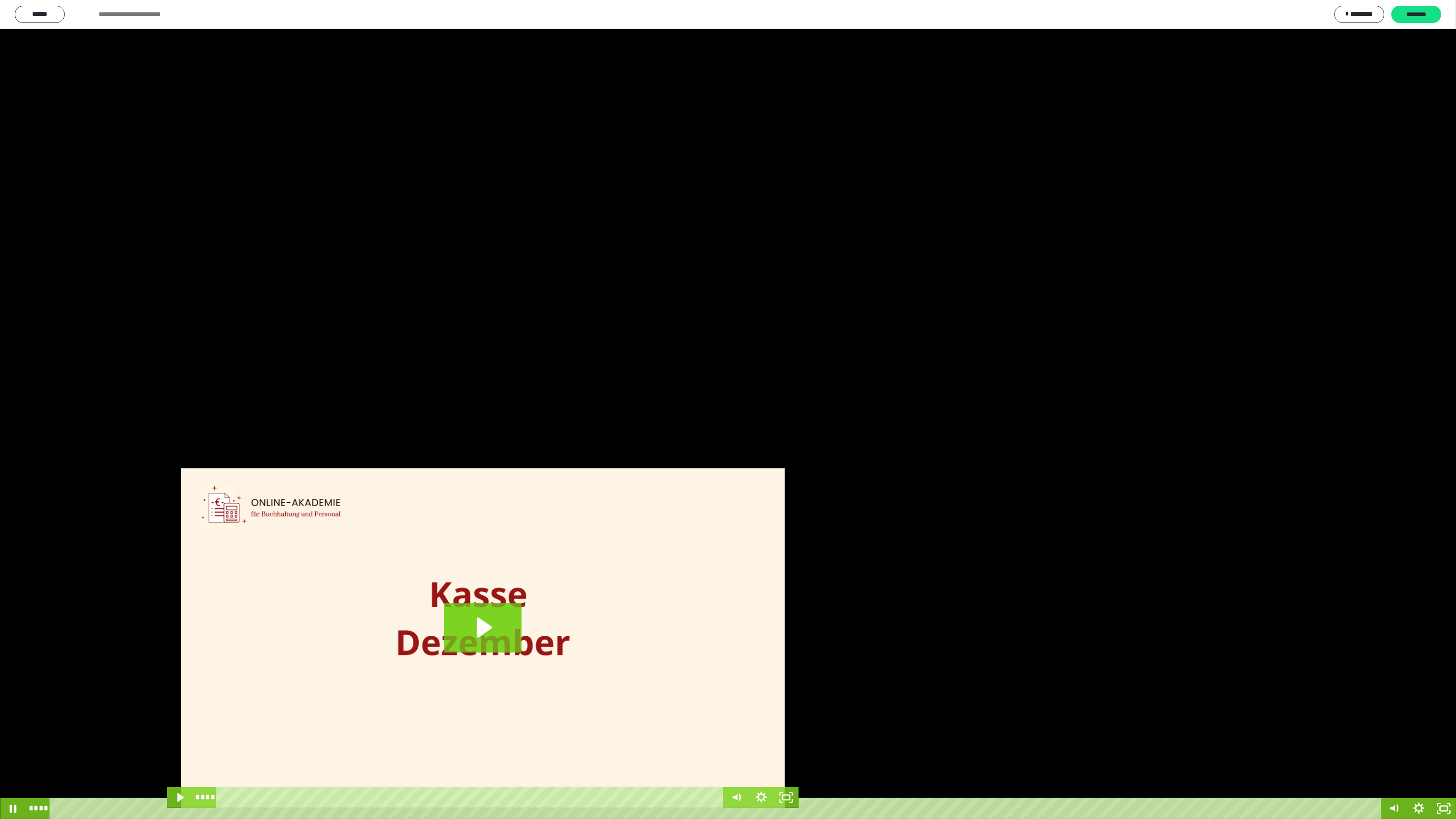 click at bounding box center (12, 808) 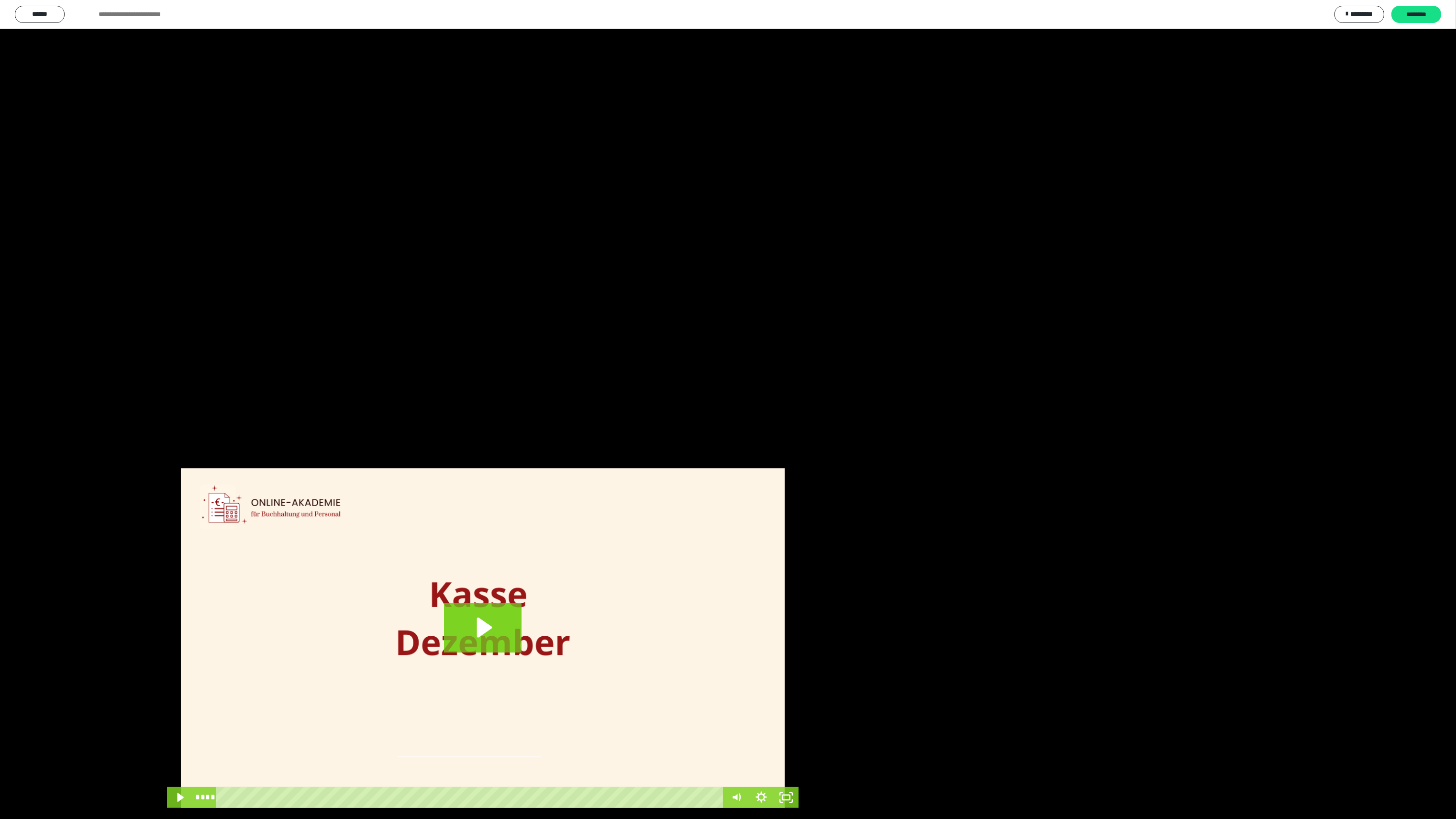 click at bounding box center (12, 808) 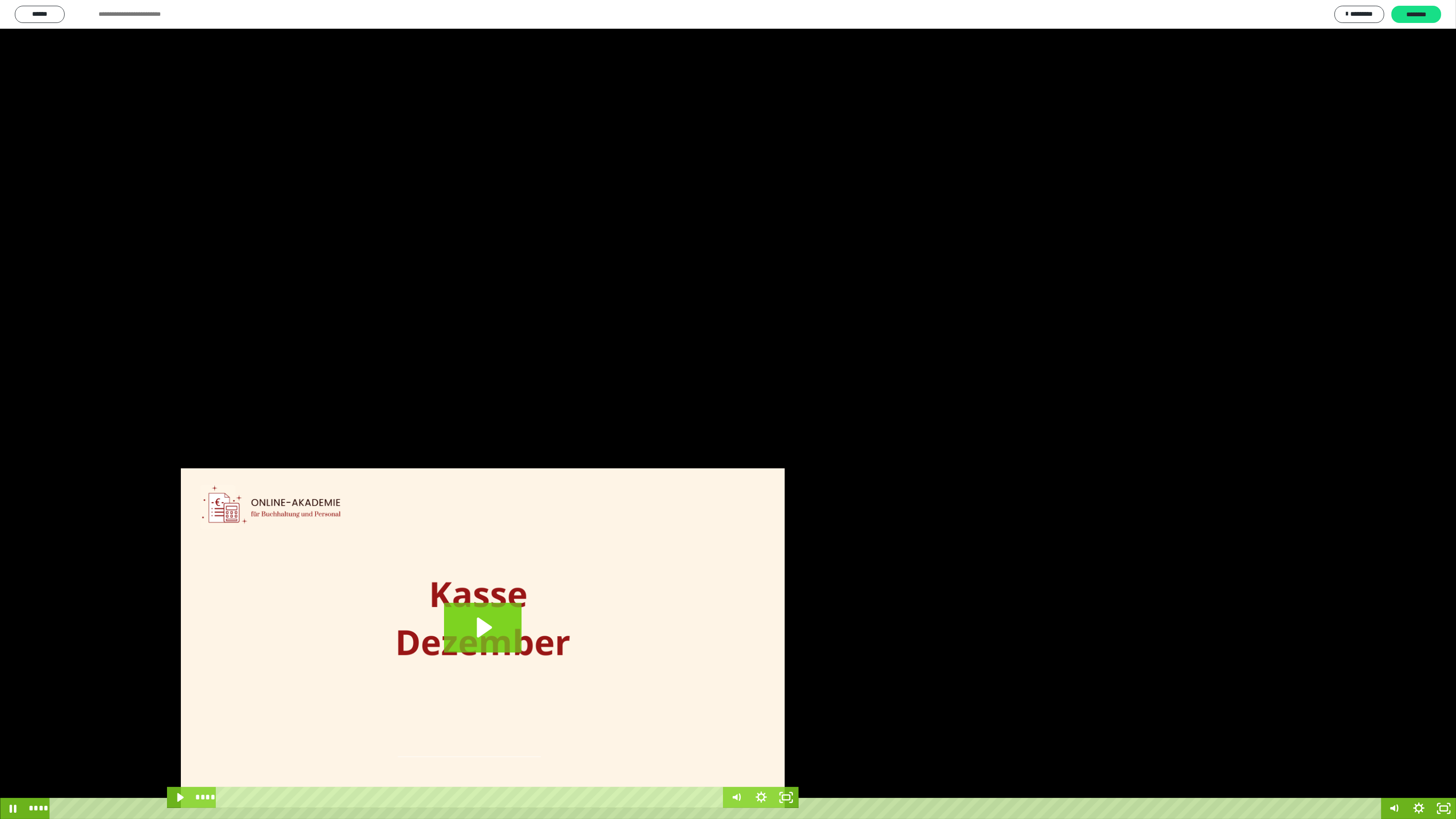 click at bounding box center (728, 410) 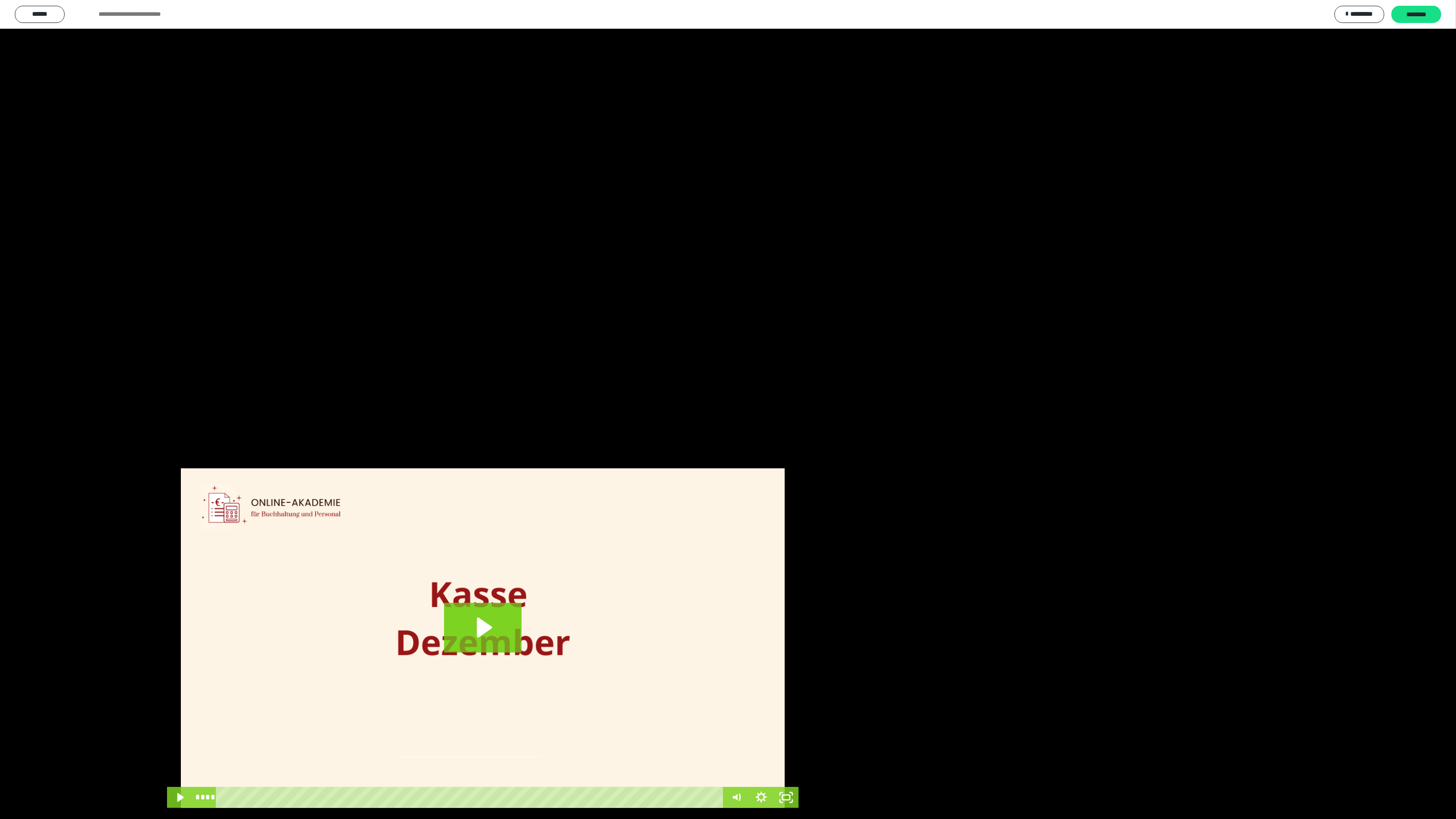 click at bounding box center (0, 0) 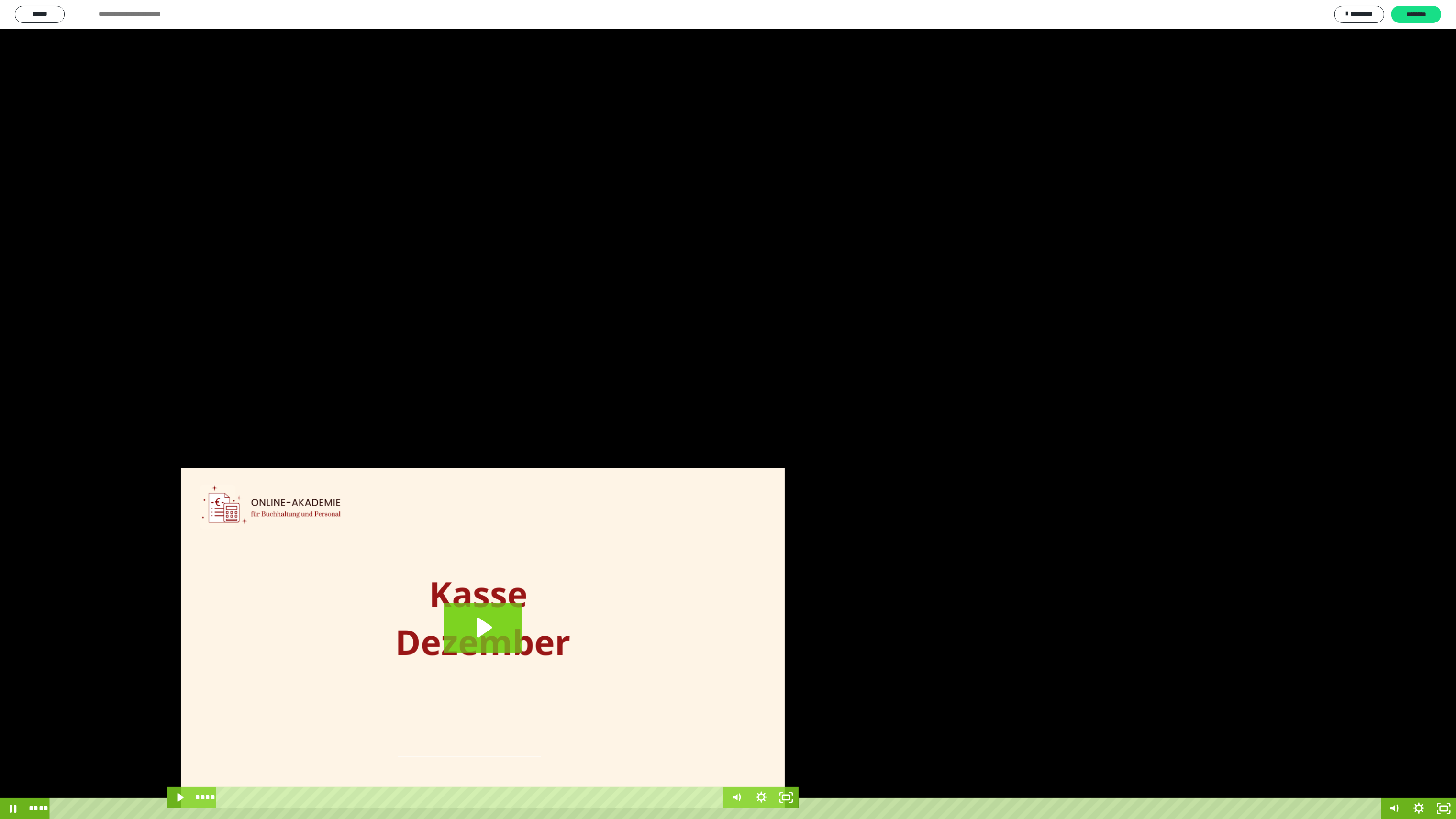 click at bounding box center [728, 410] 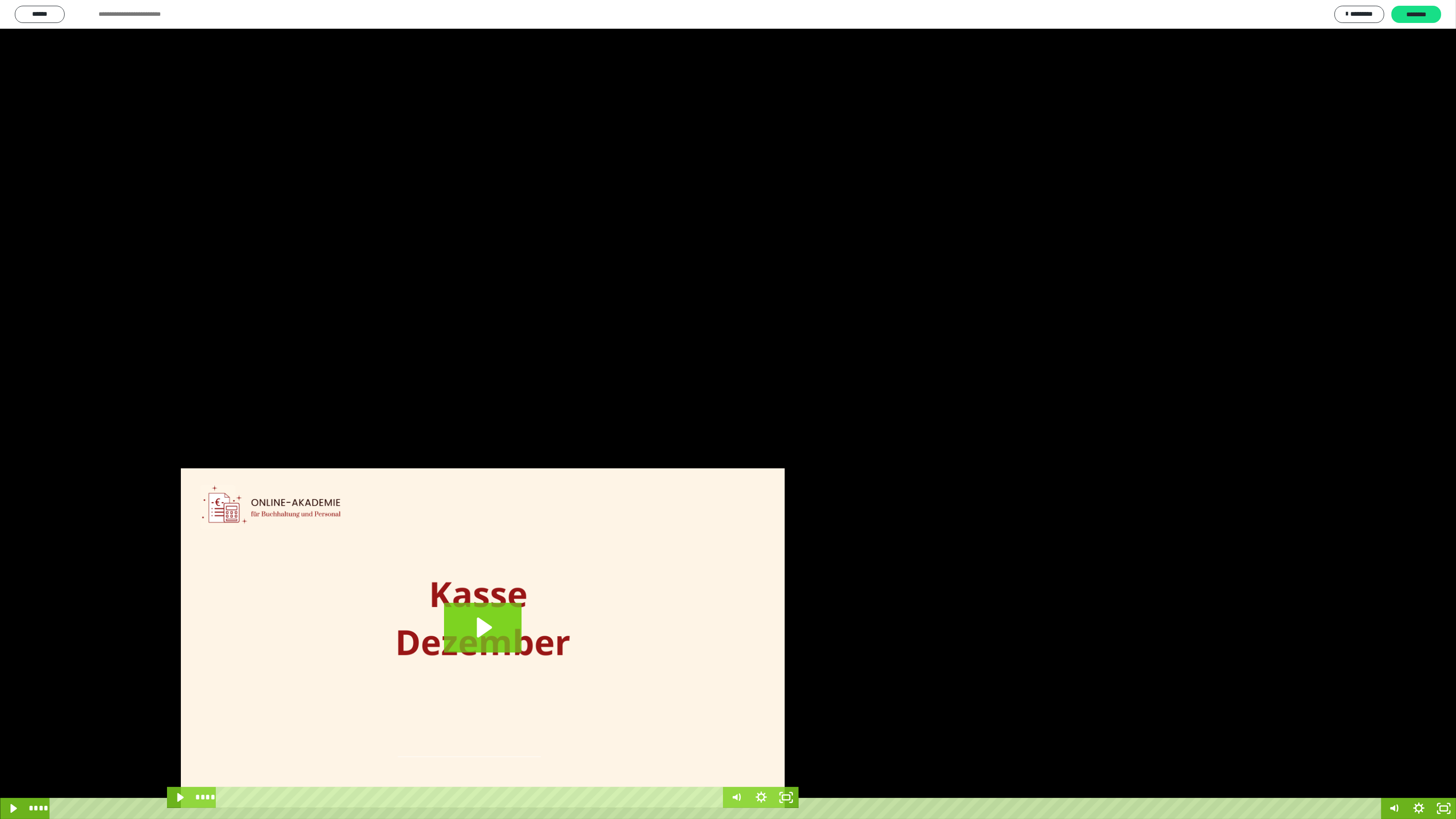 click at bounding box center [728, 410] 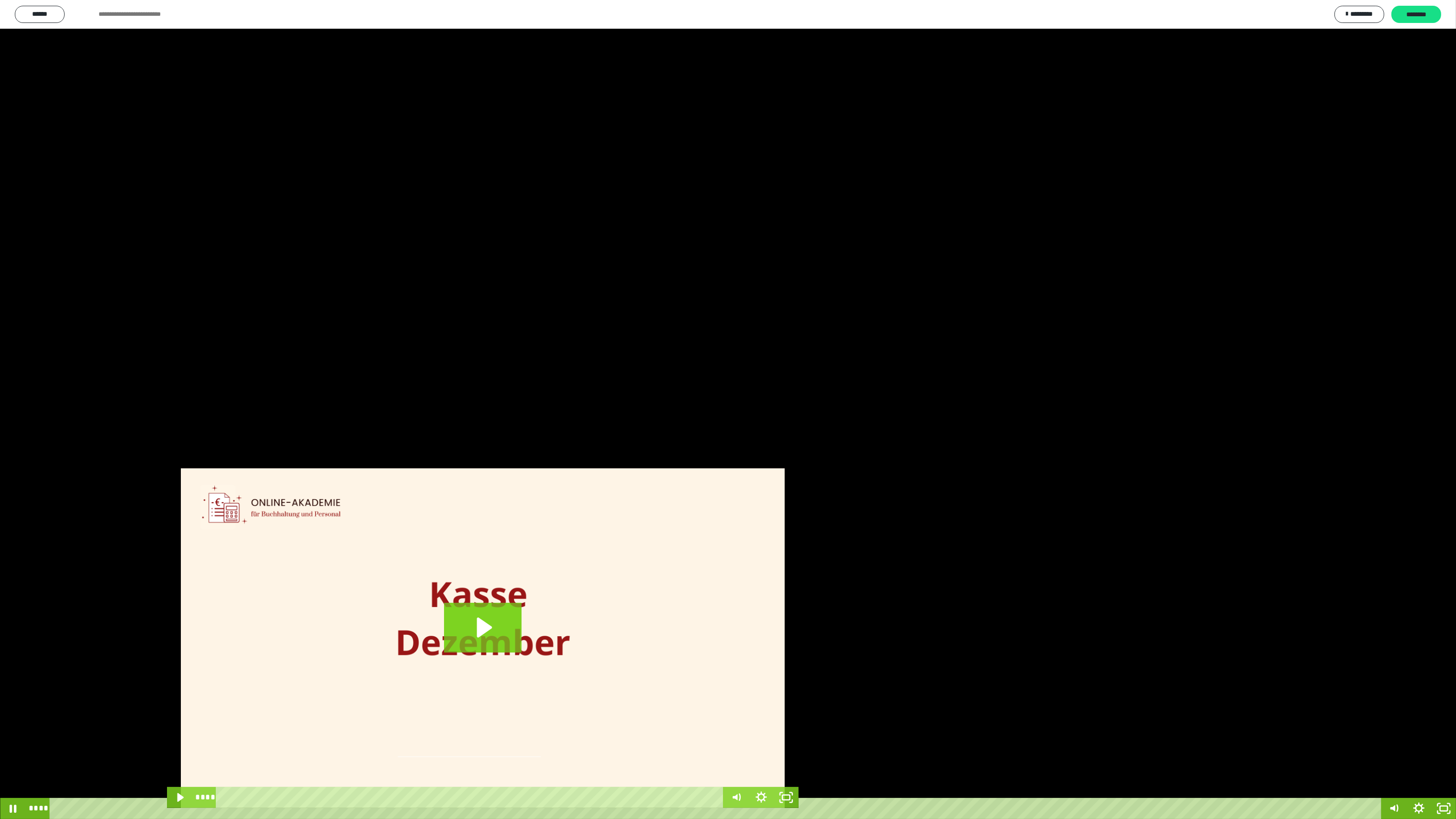 click at bounding box center [728, 410] 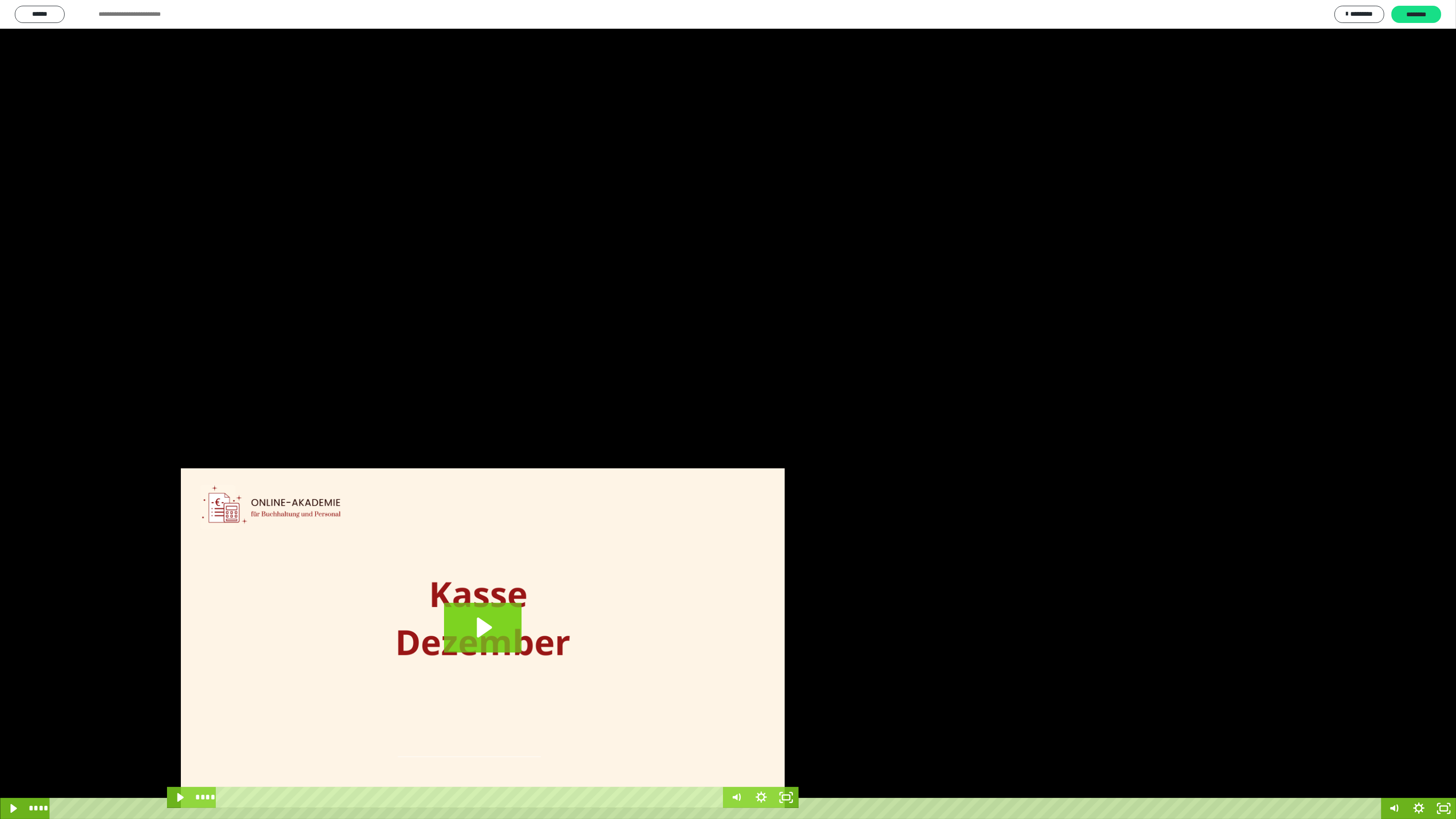 click at bounding box center (0, 0) 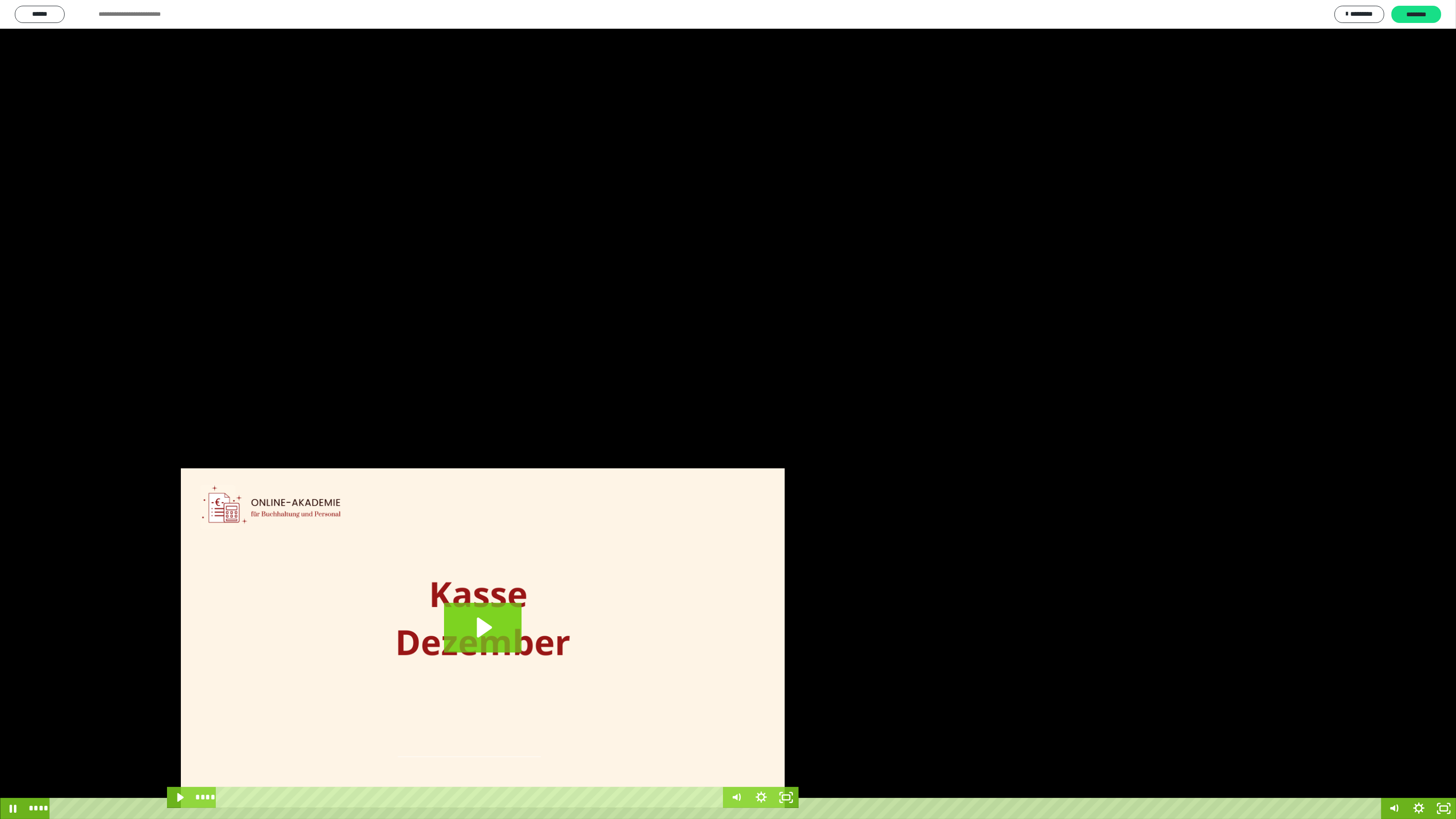 click at bounding box center (728, 410) 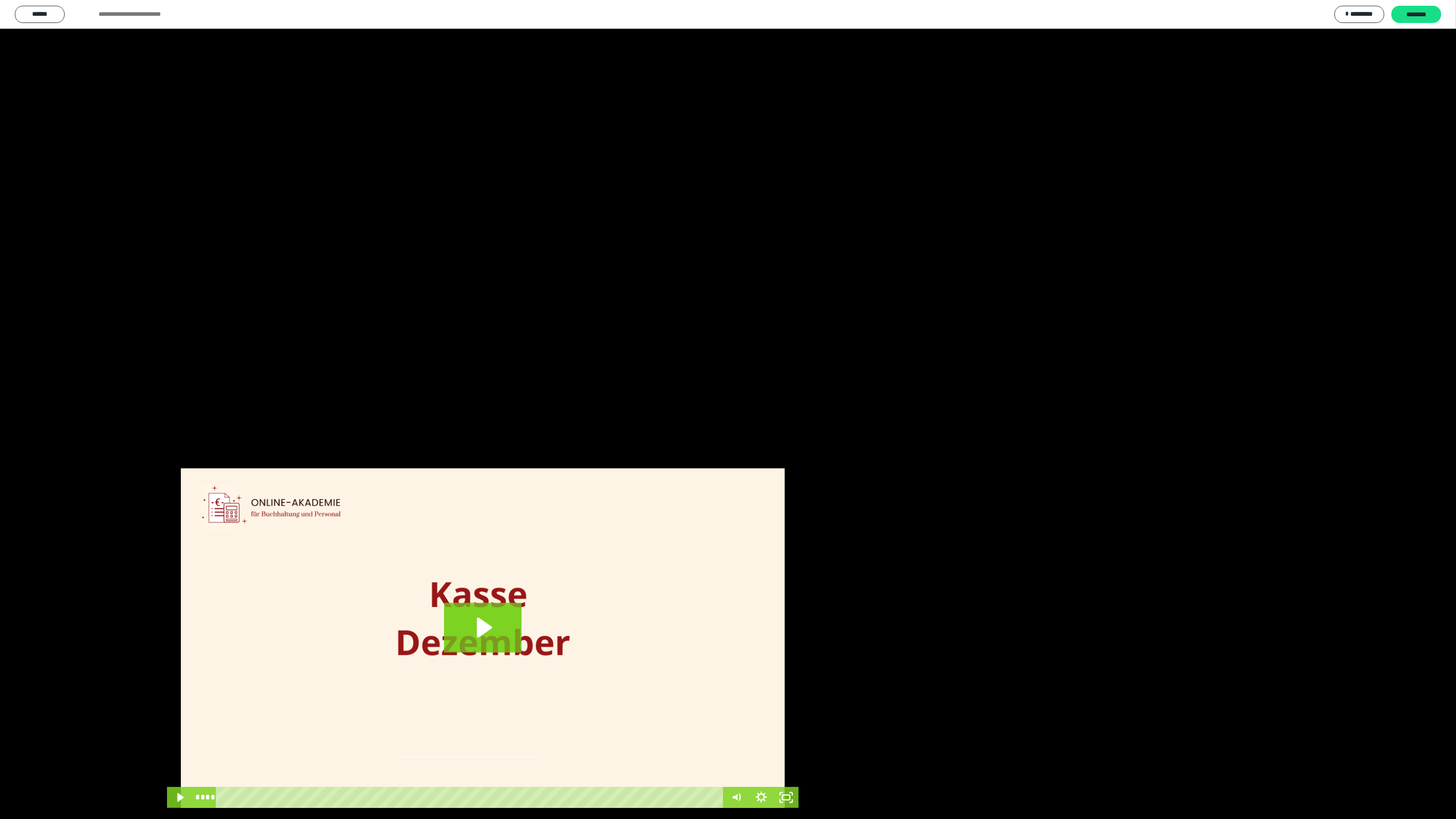 click at bounding box center (0, 0) 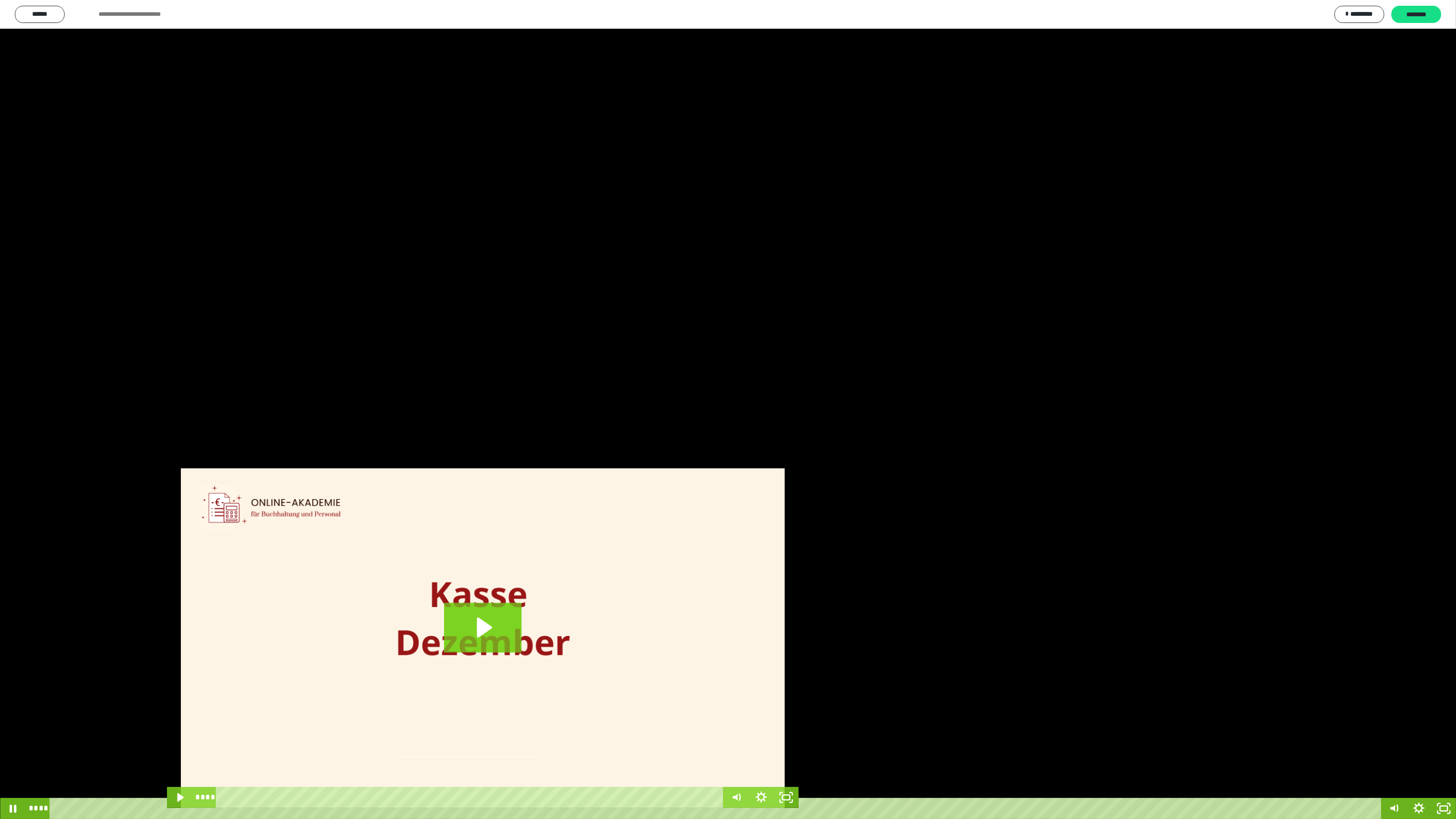 click at bounding box center [728, 410] 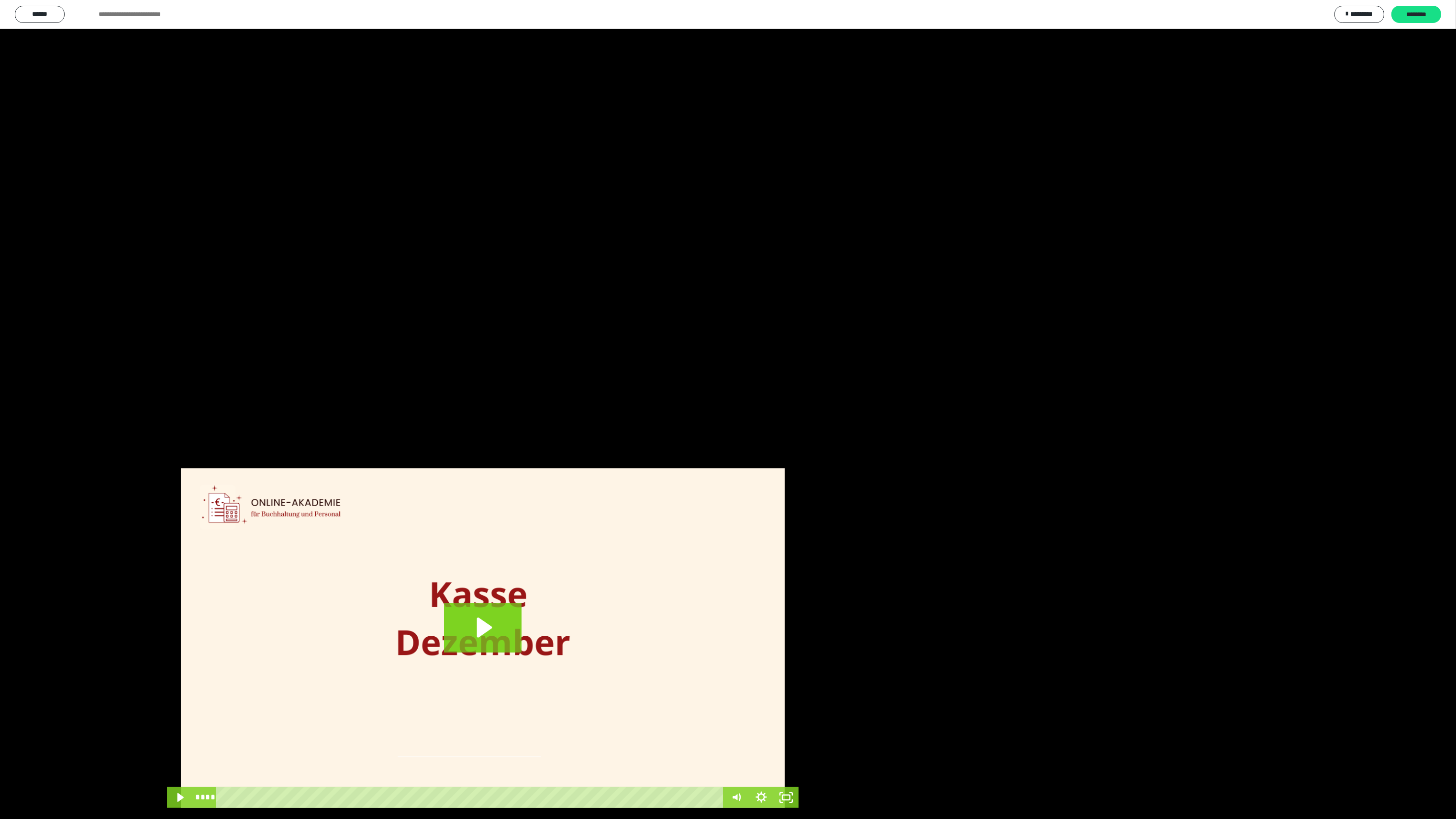 click at bounding box center (0, 0) 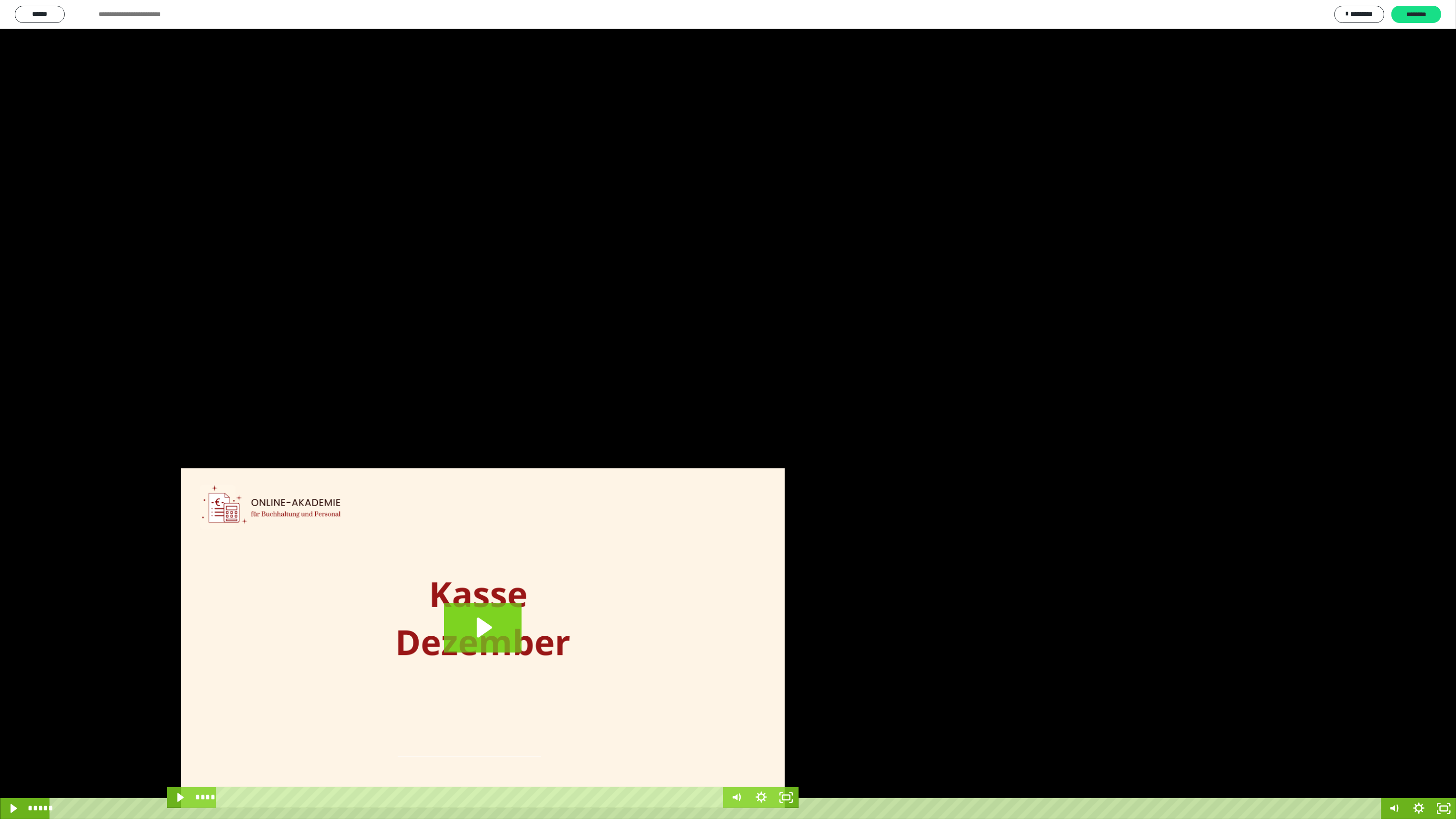 click at bounding box center (0, 0) 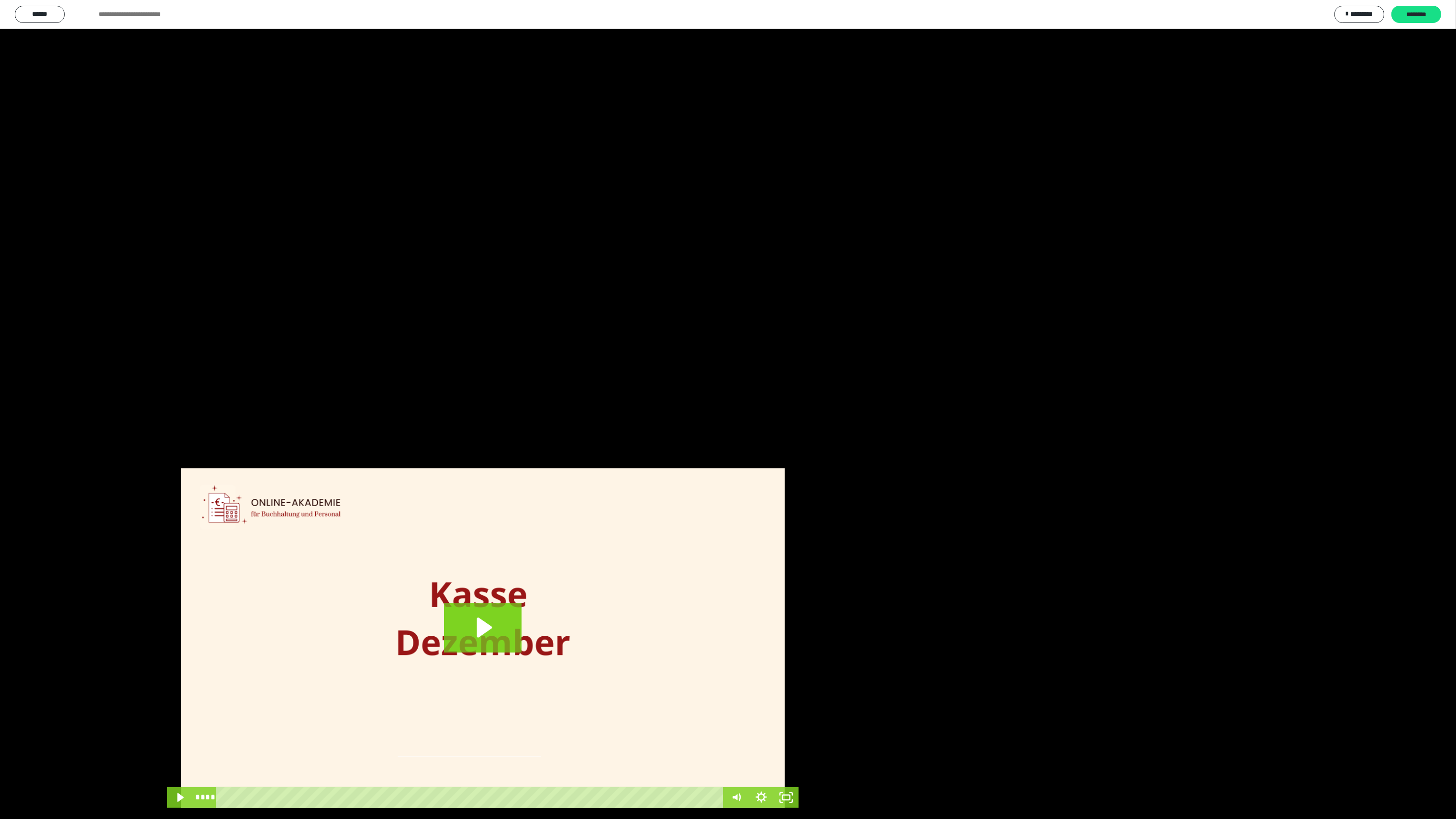 click at bounding box center (0, 0) 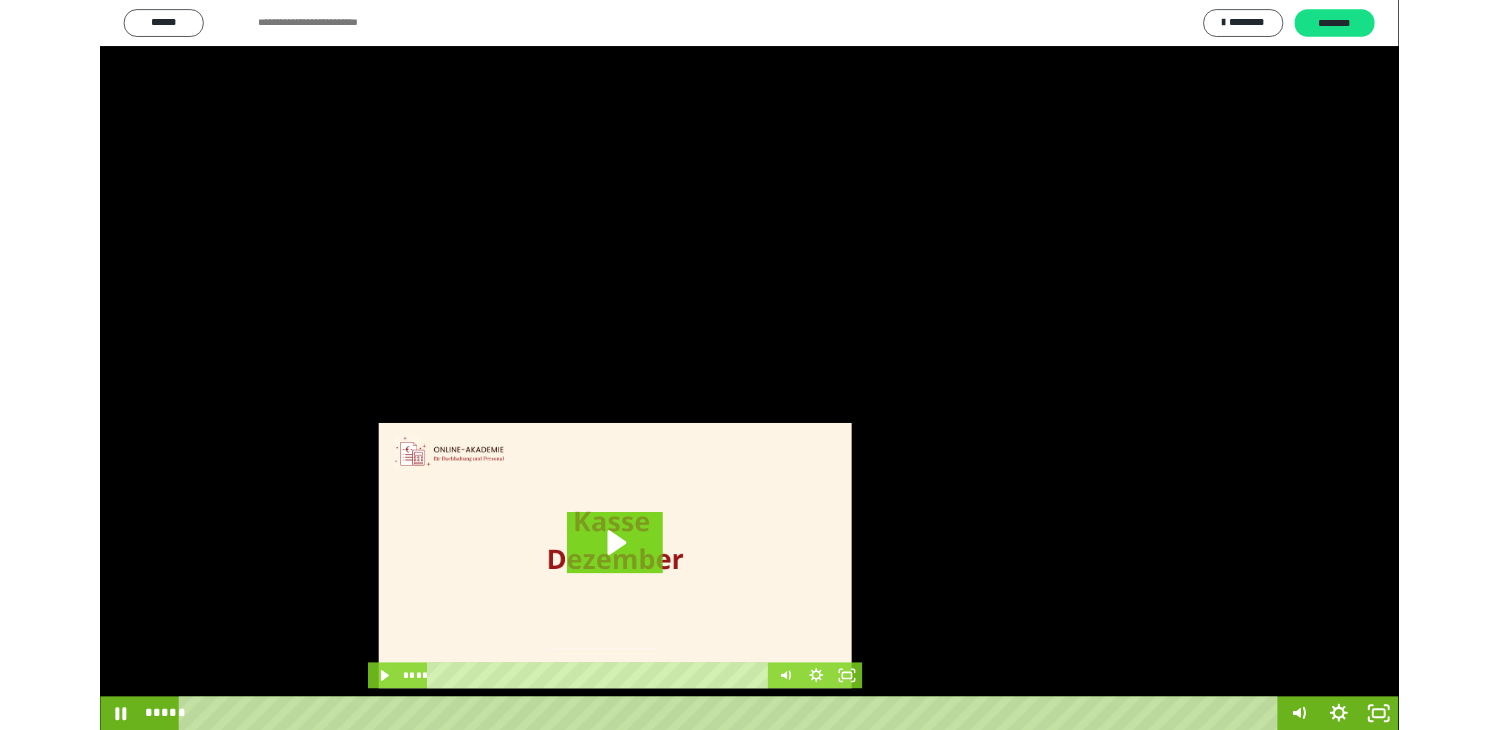 scroll, scrollTop: 310, scrollLeft: 0, axis: vertical 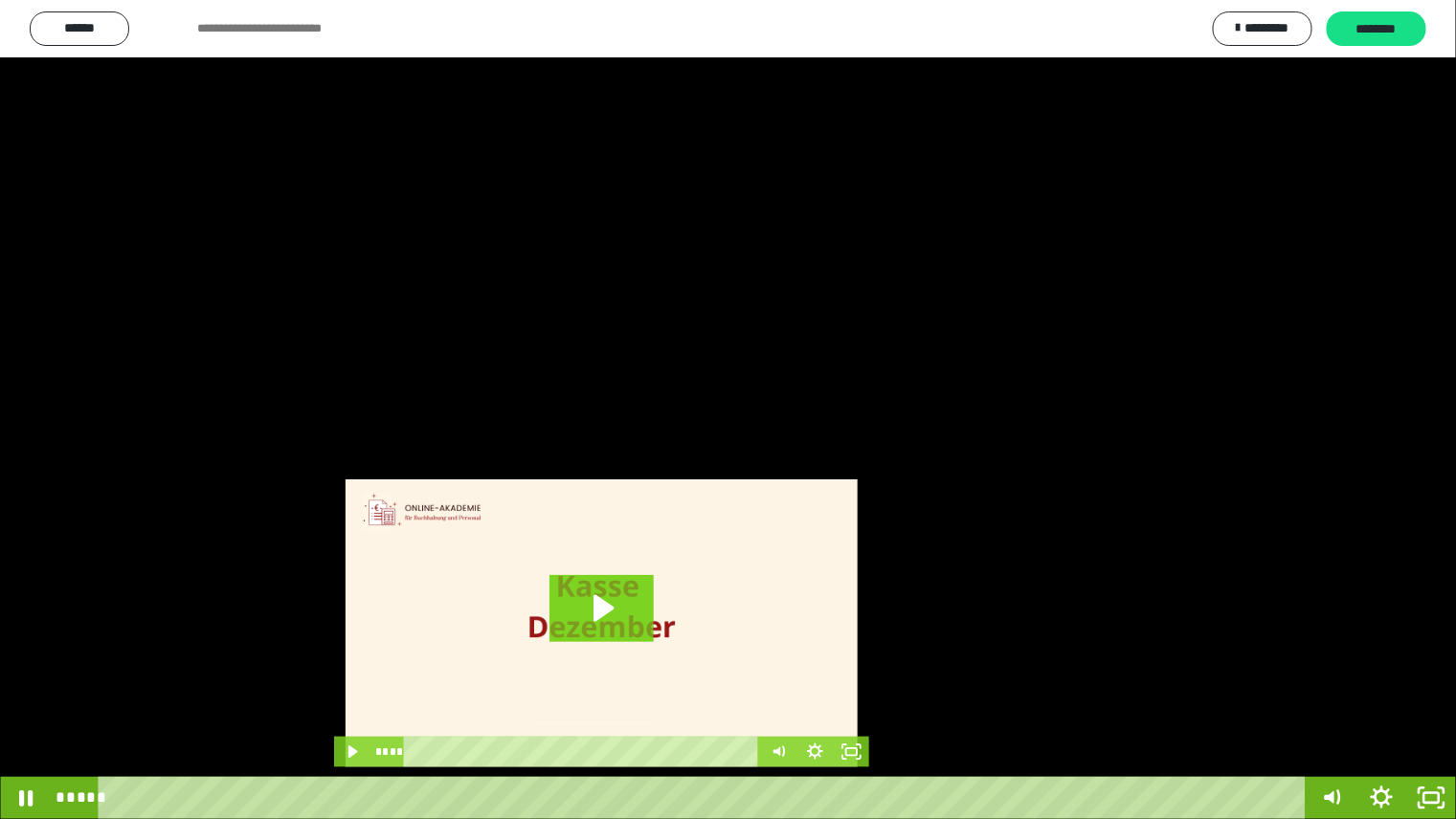 click at bounding box center (0, 0) 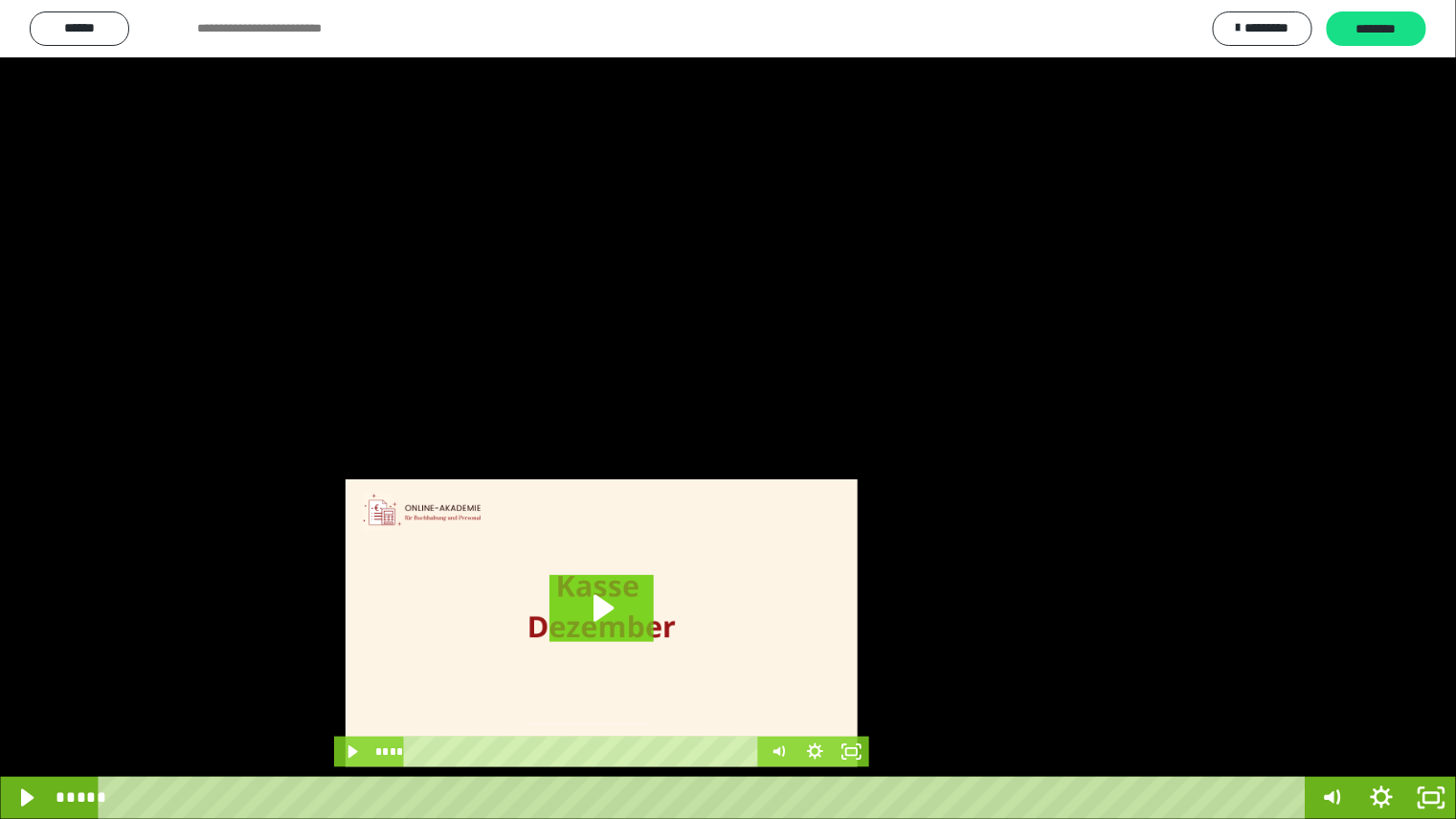 click at bounding box center [0, 0] 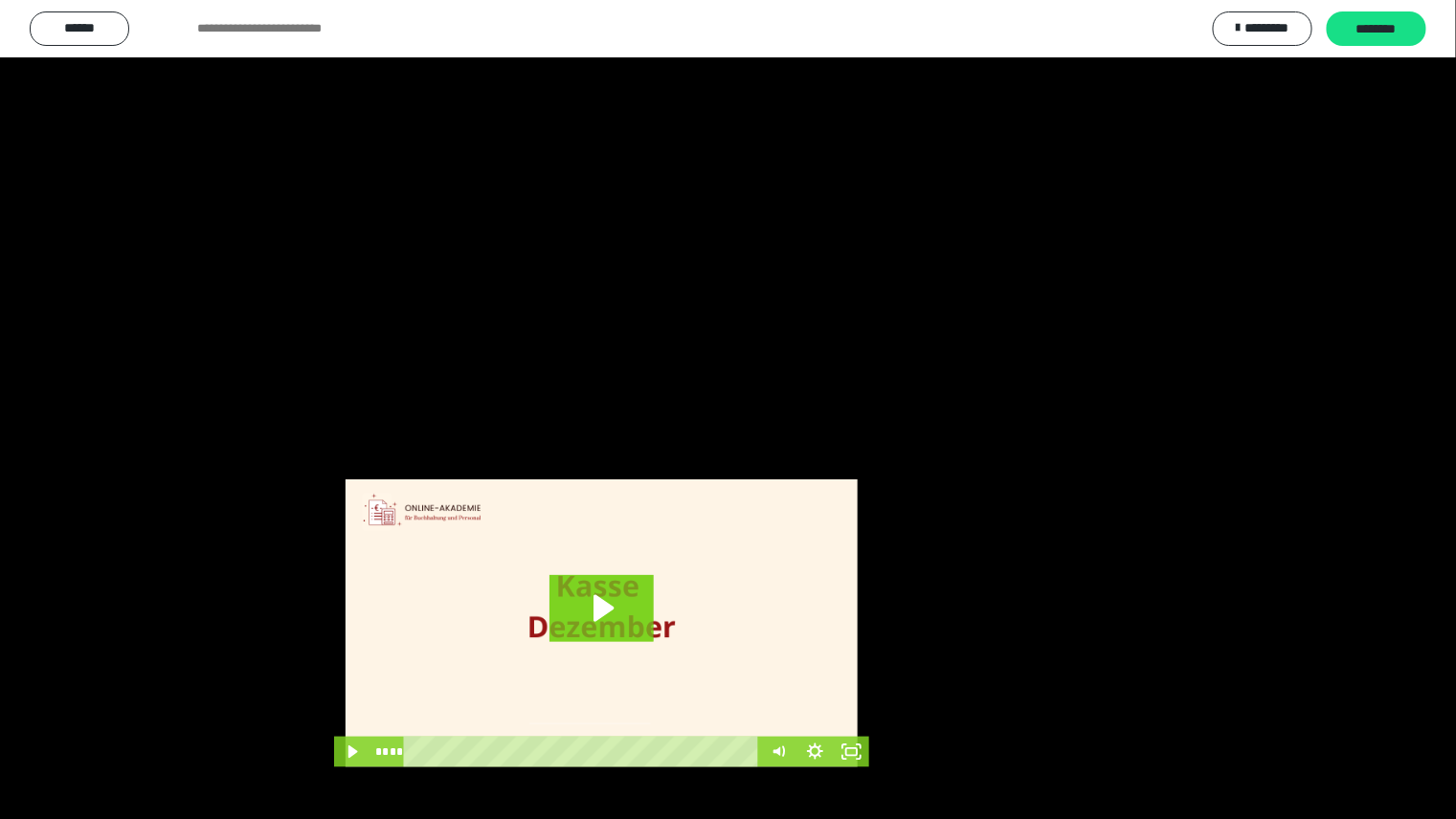 click at bounding box center (0, 0) 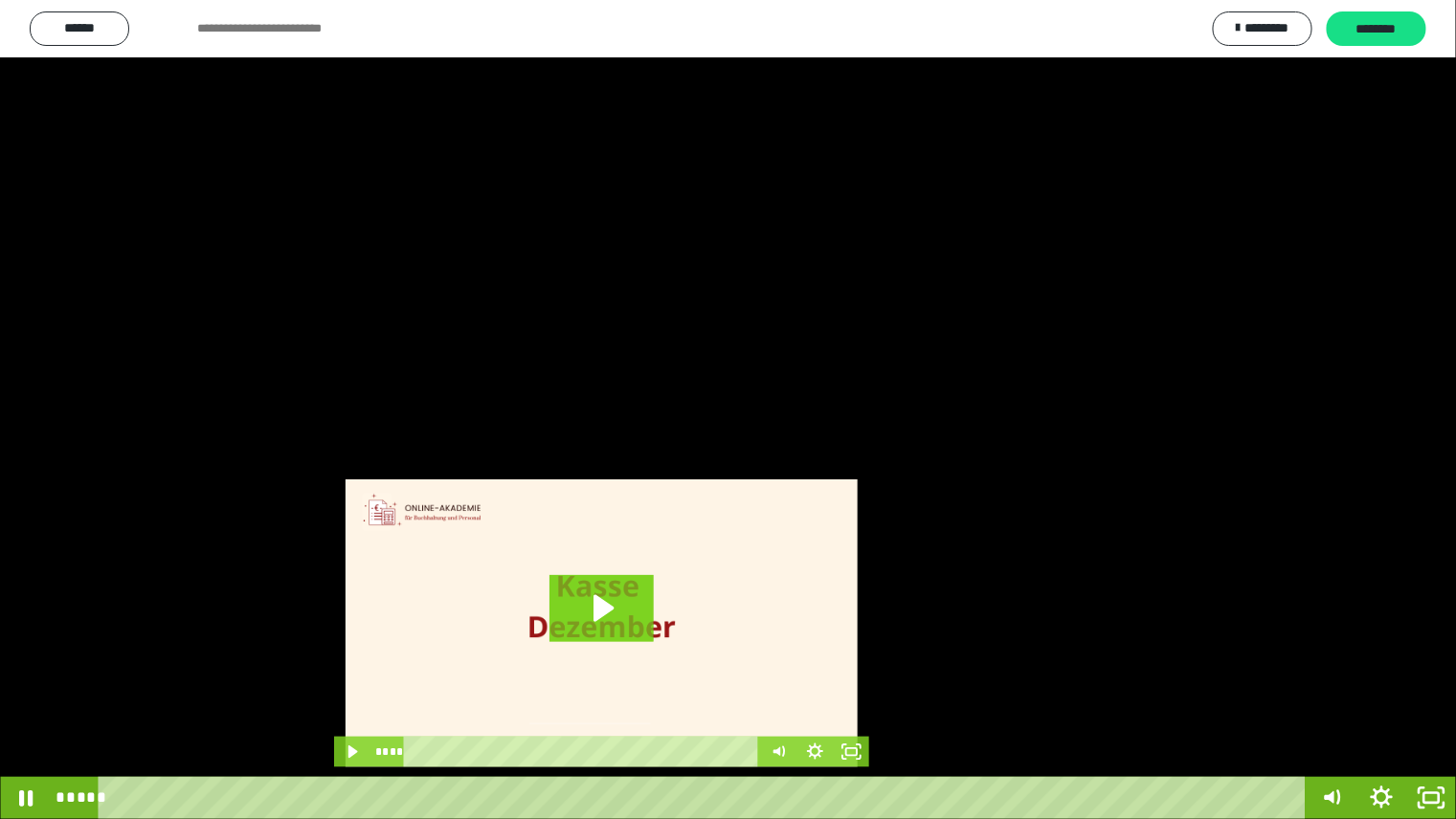 click at bounding box center (728, 410) 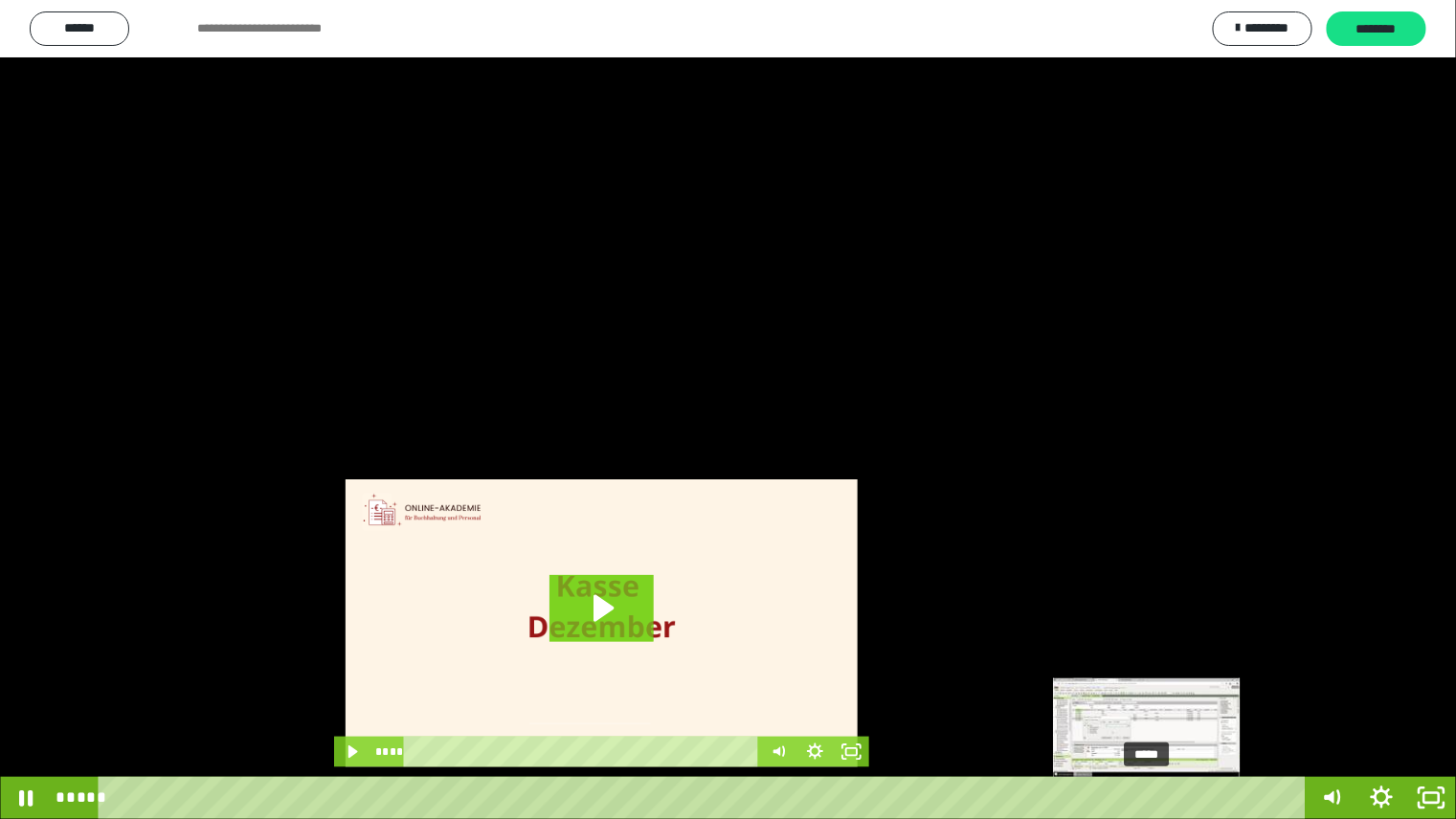 click on "*****" at bounding box center [706, 798] 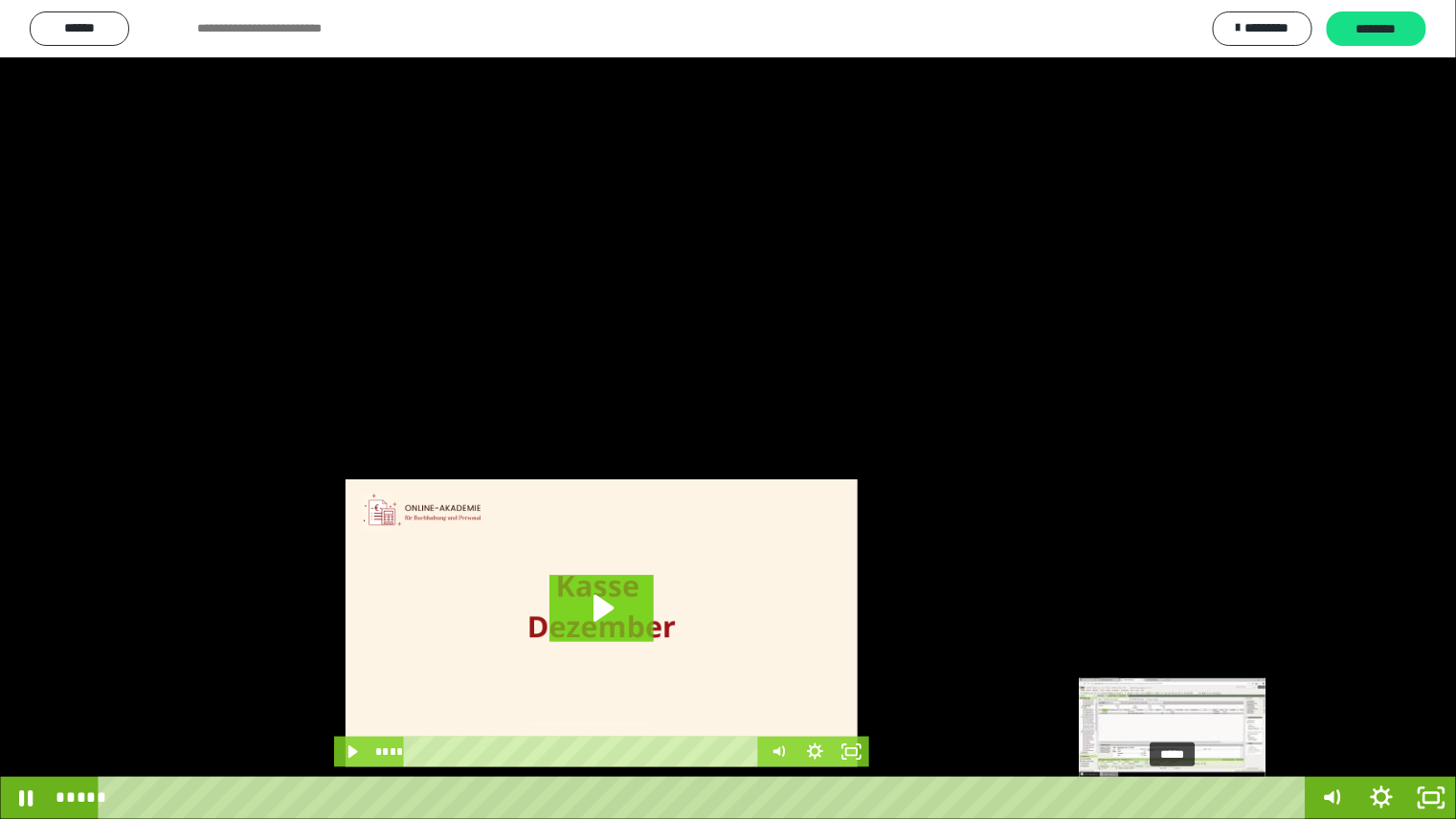 click on "*****" at bounding box center [706, 798] 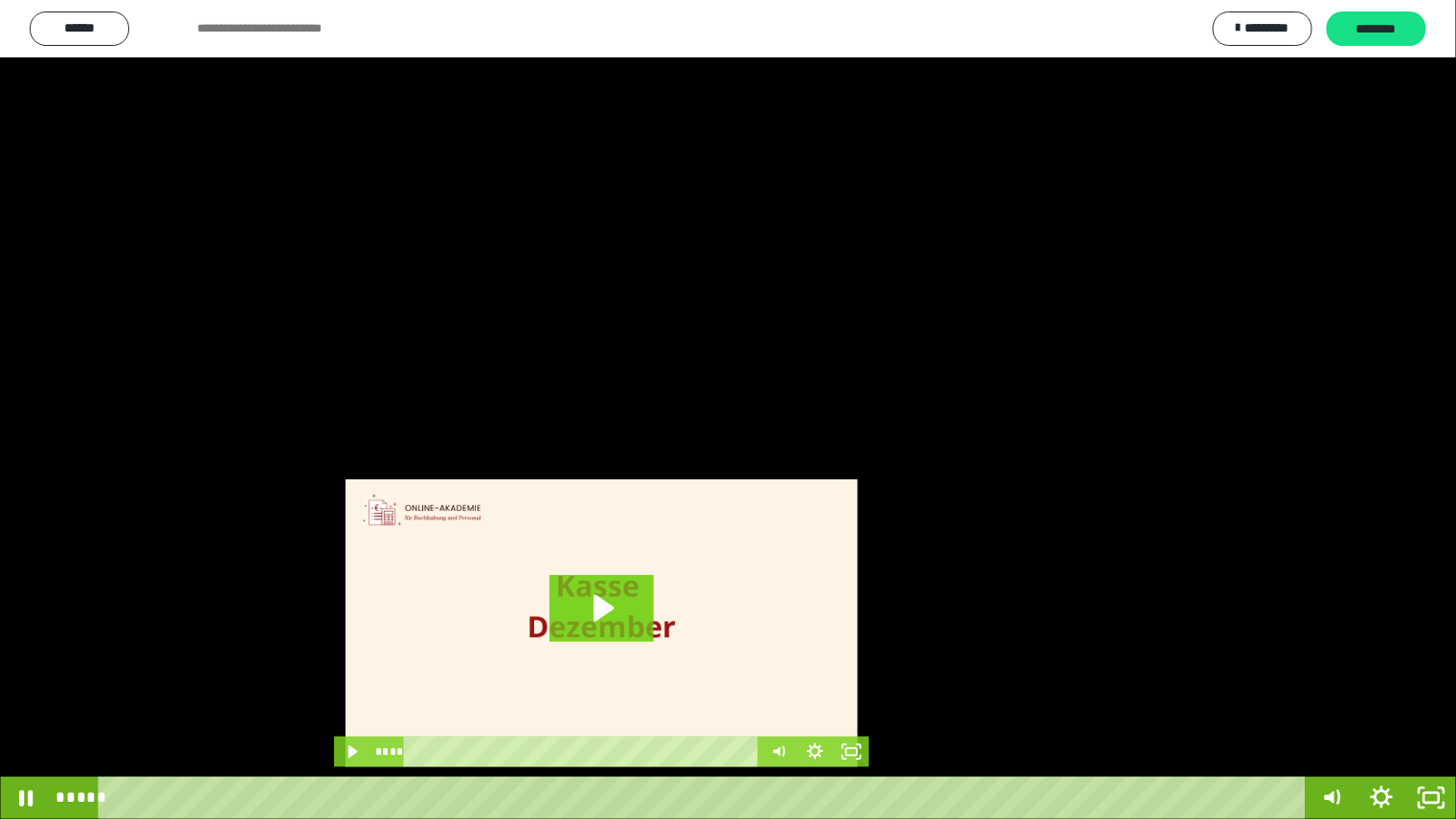 click at bounding box center (728, 410) 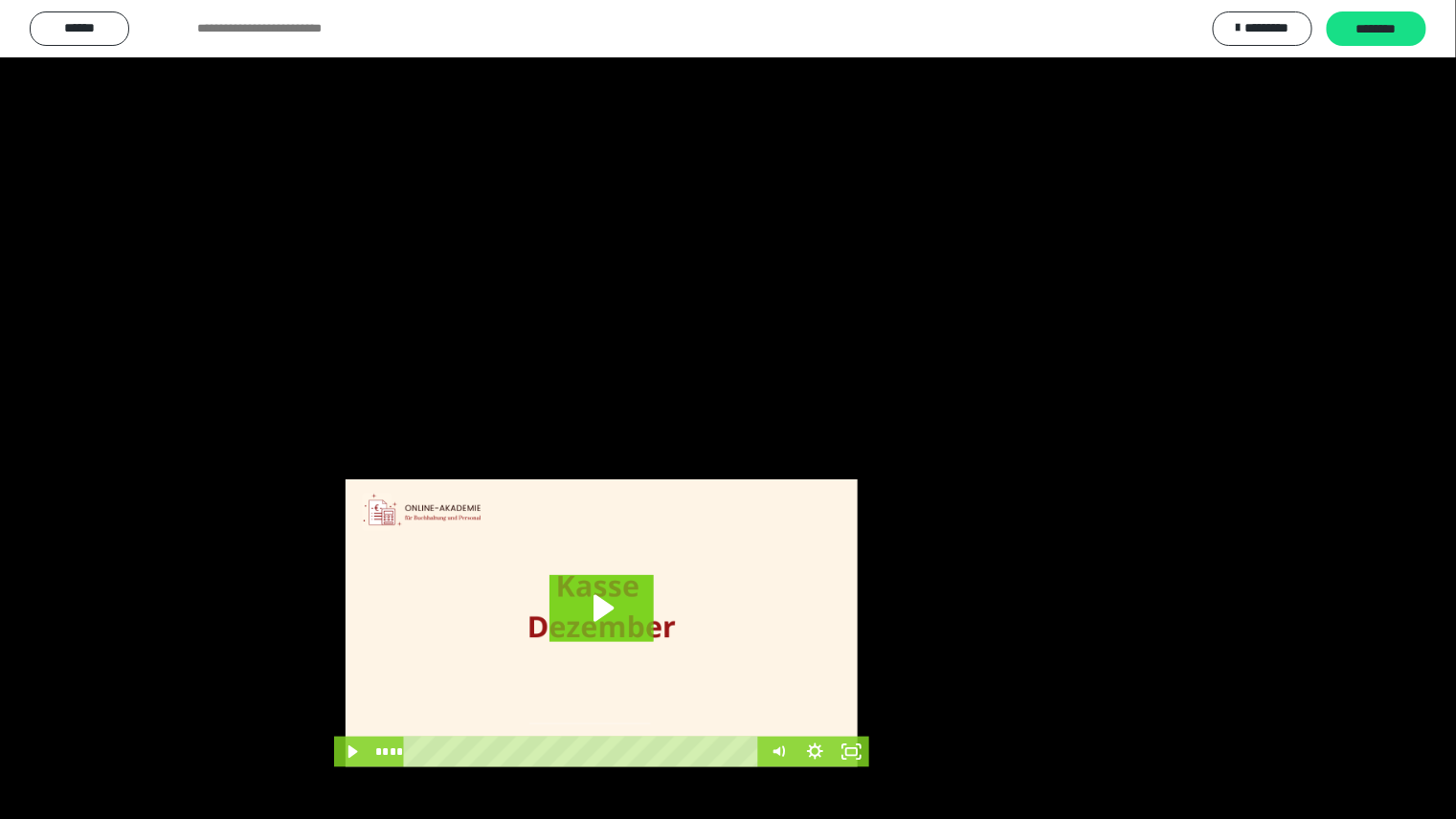 click at bounding box center [0, 0] 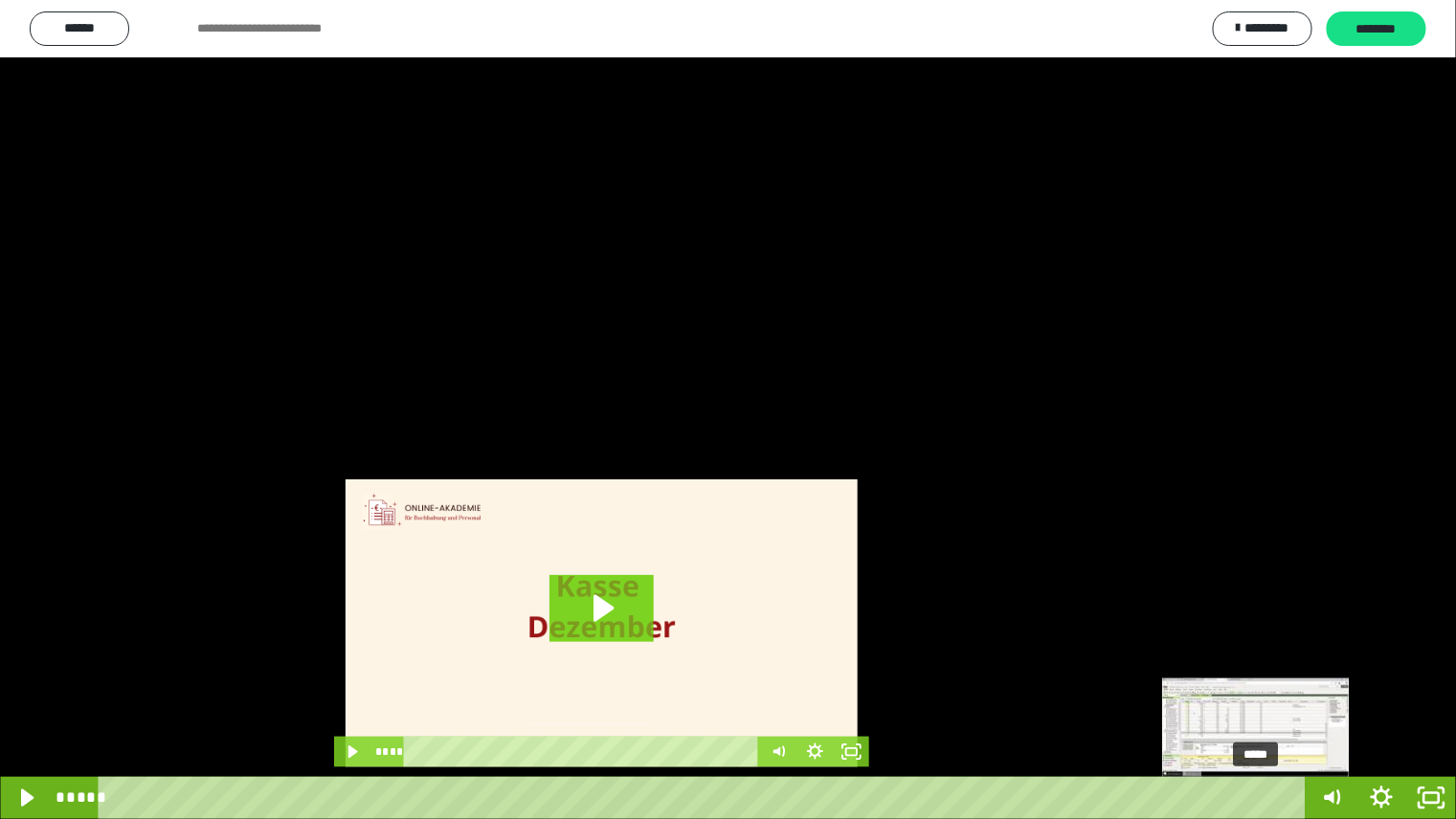 click on "*****" at bounding box center [706, 798] 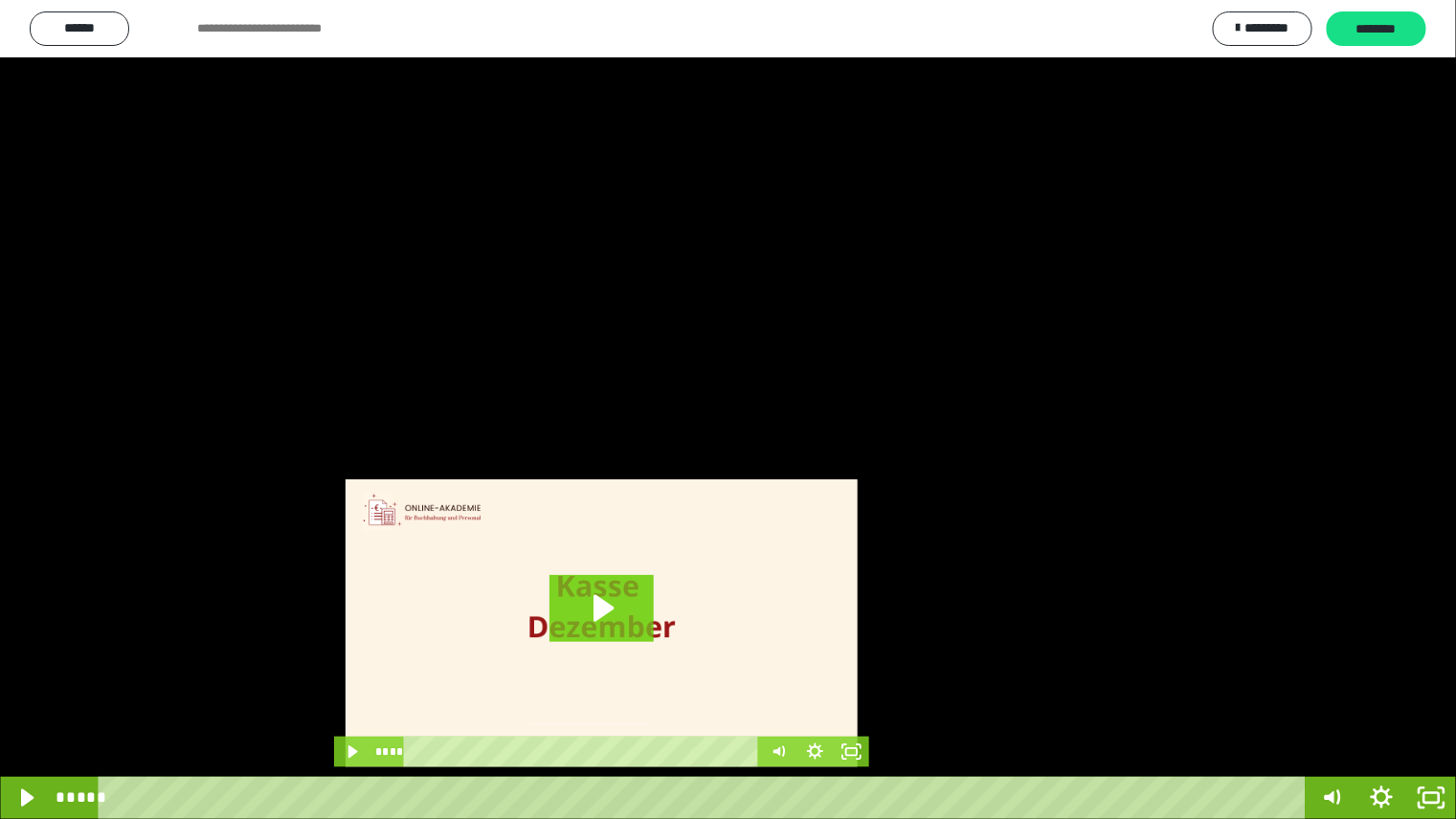 click at bounding box center (728, 410) 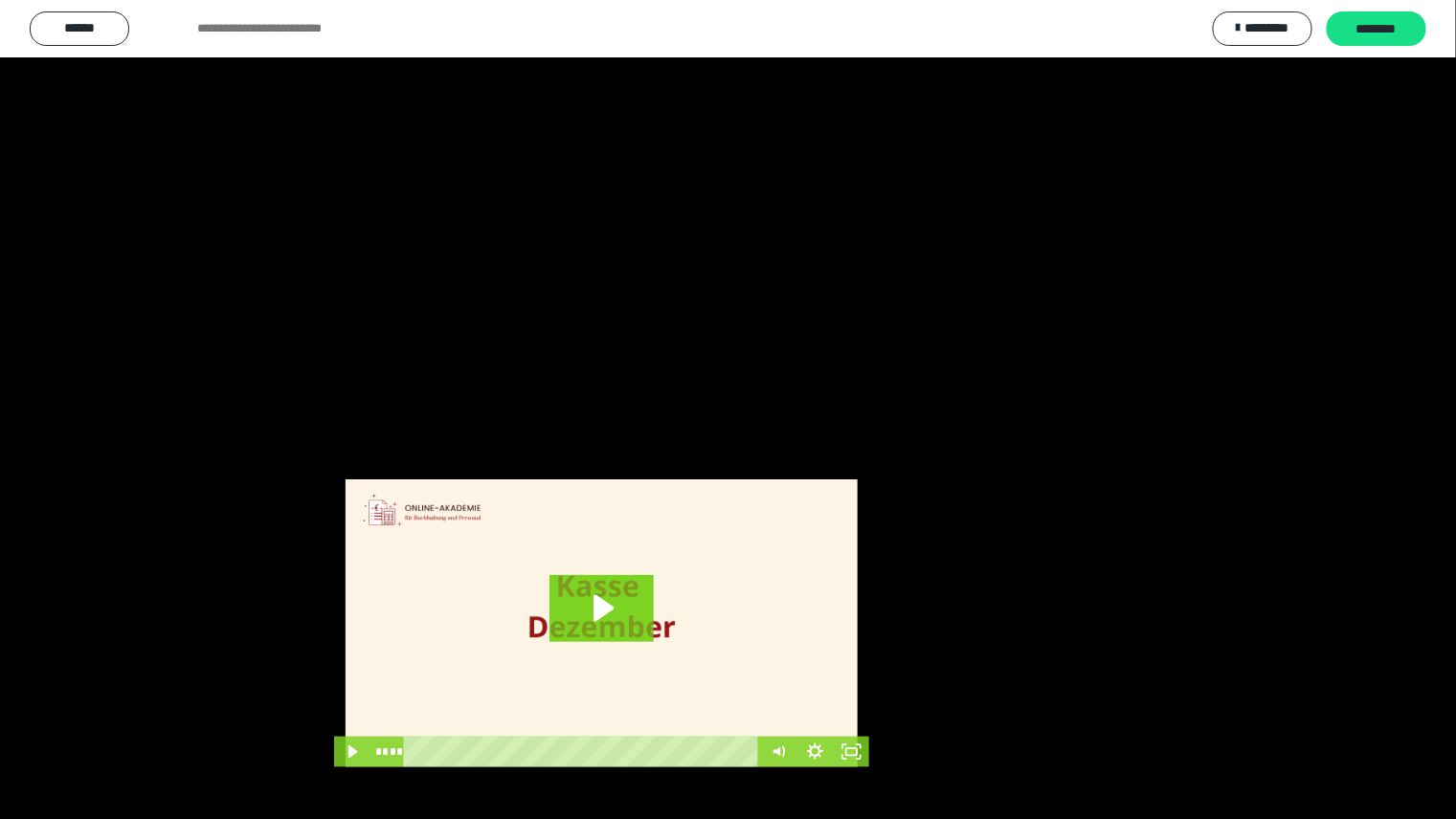 click at bounding box center (0, 0) 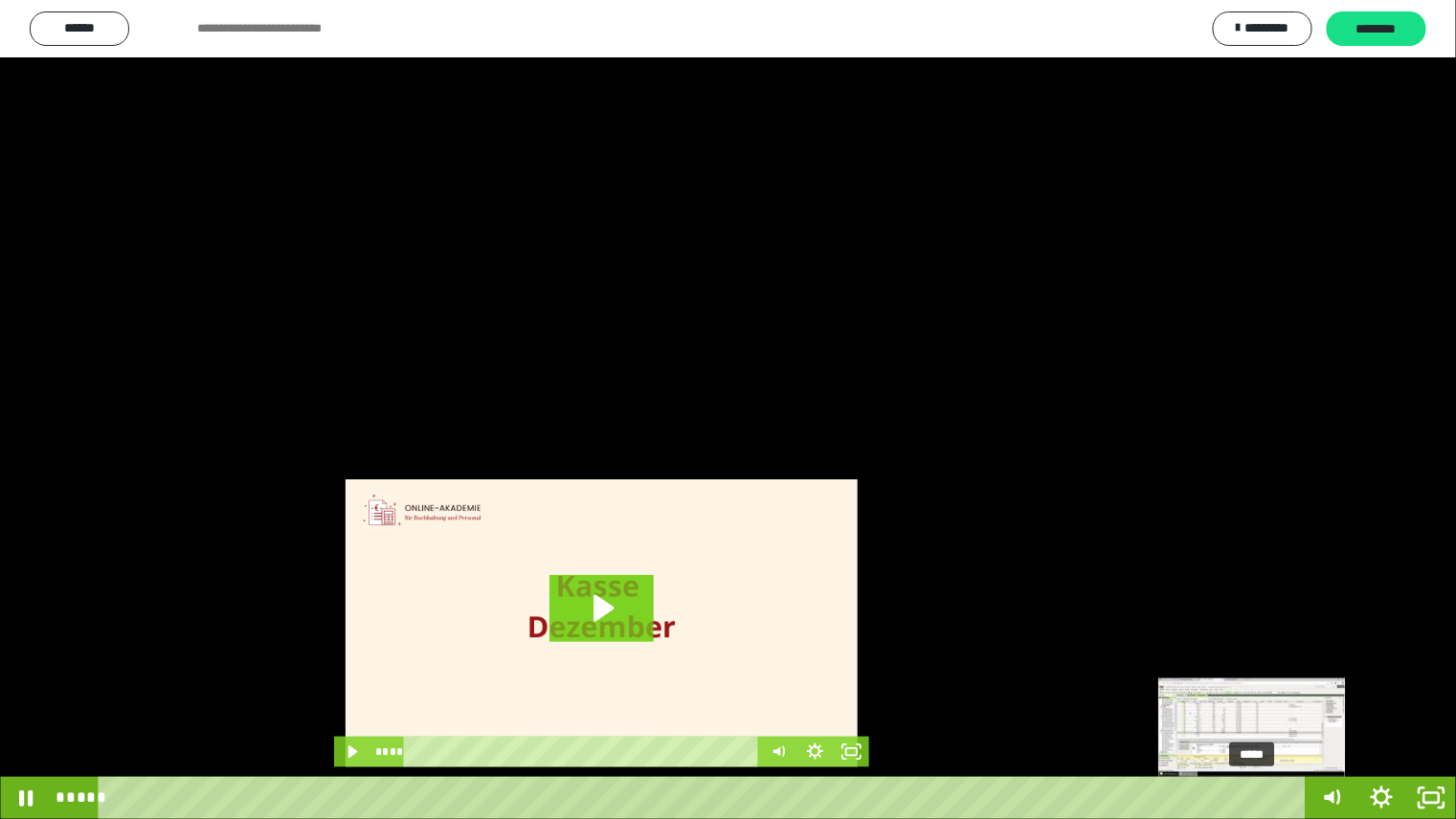 click on "*****" at bounding box center (706, 798) 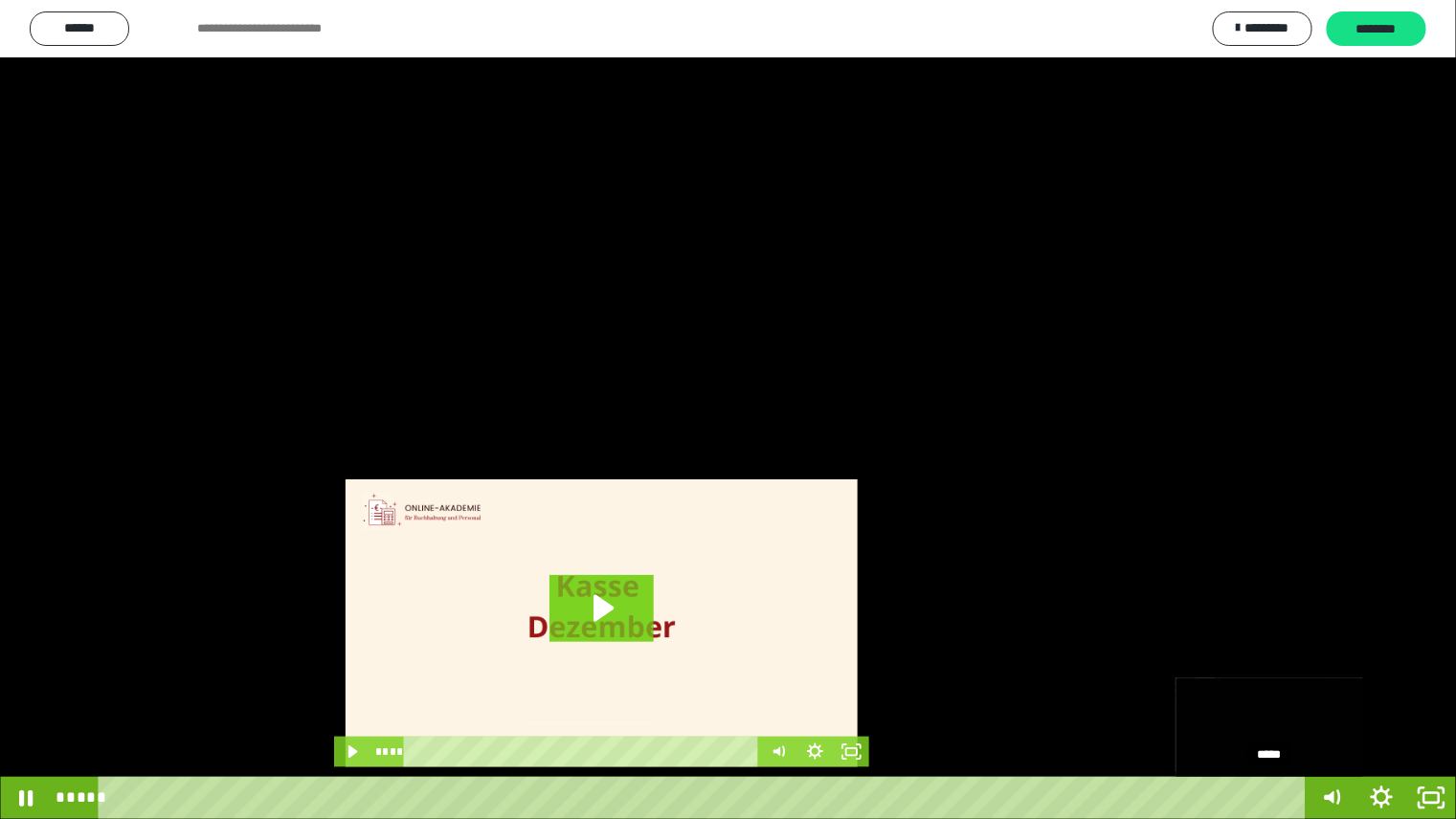 click on "*****" at bounding box center (706, 798) 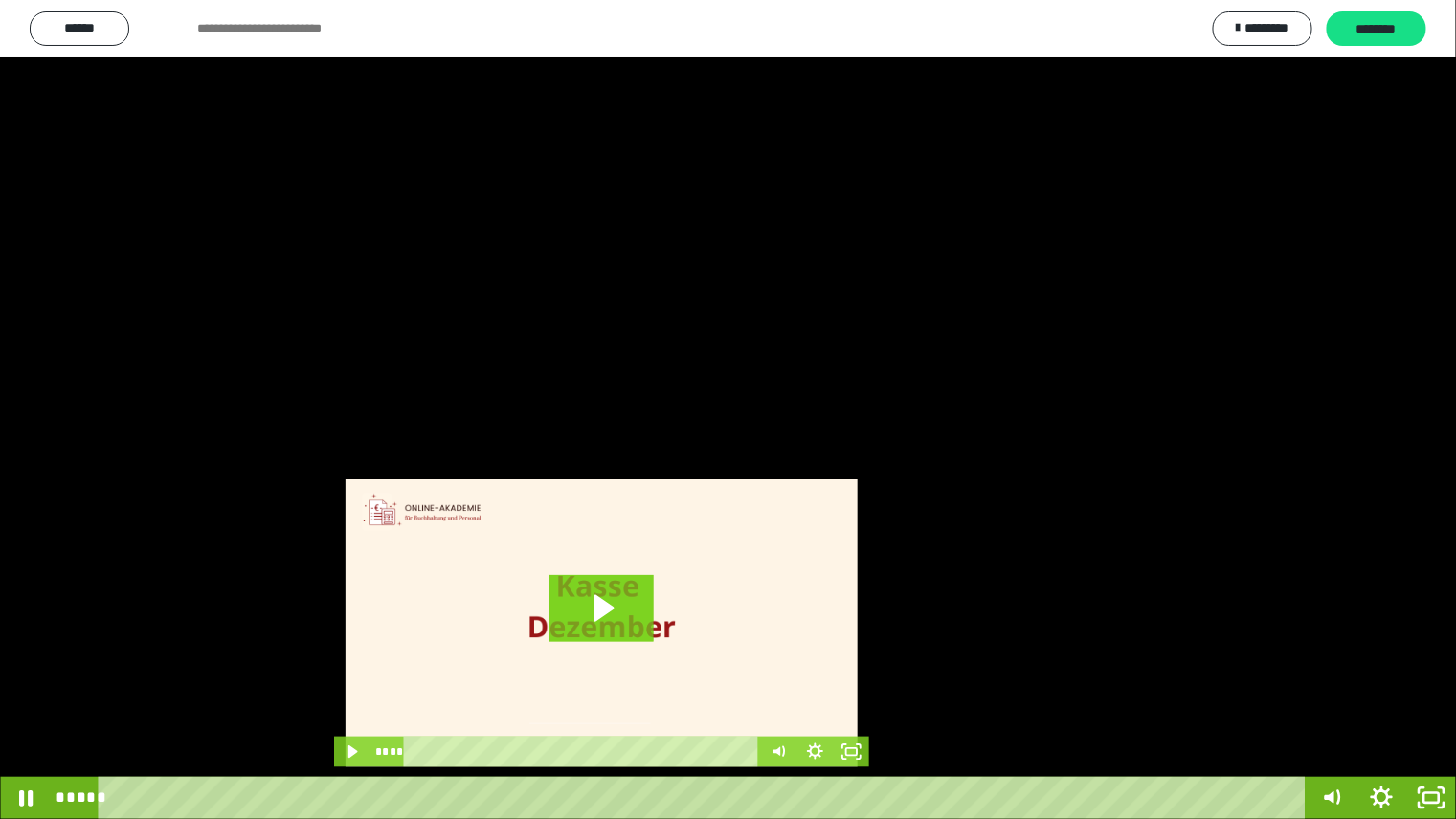 click at bounding box center (728, 410) 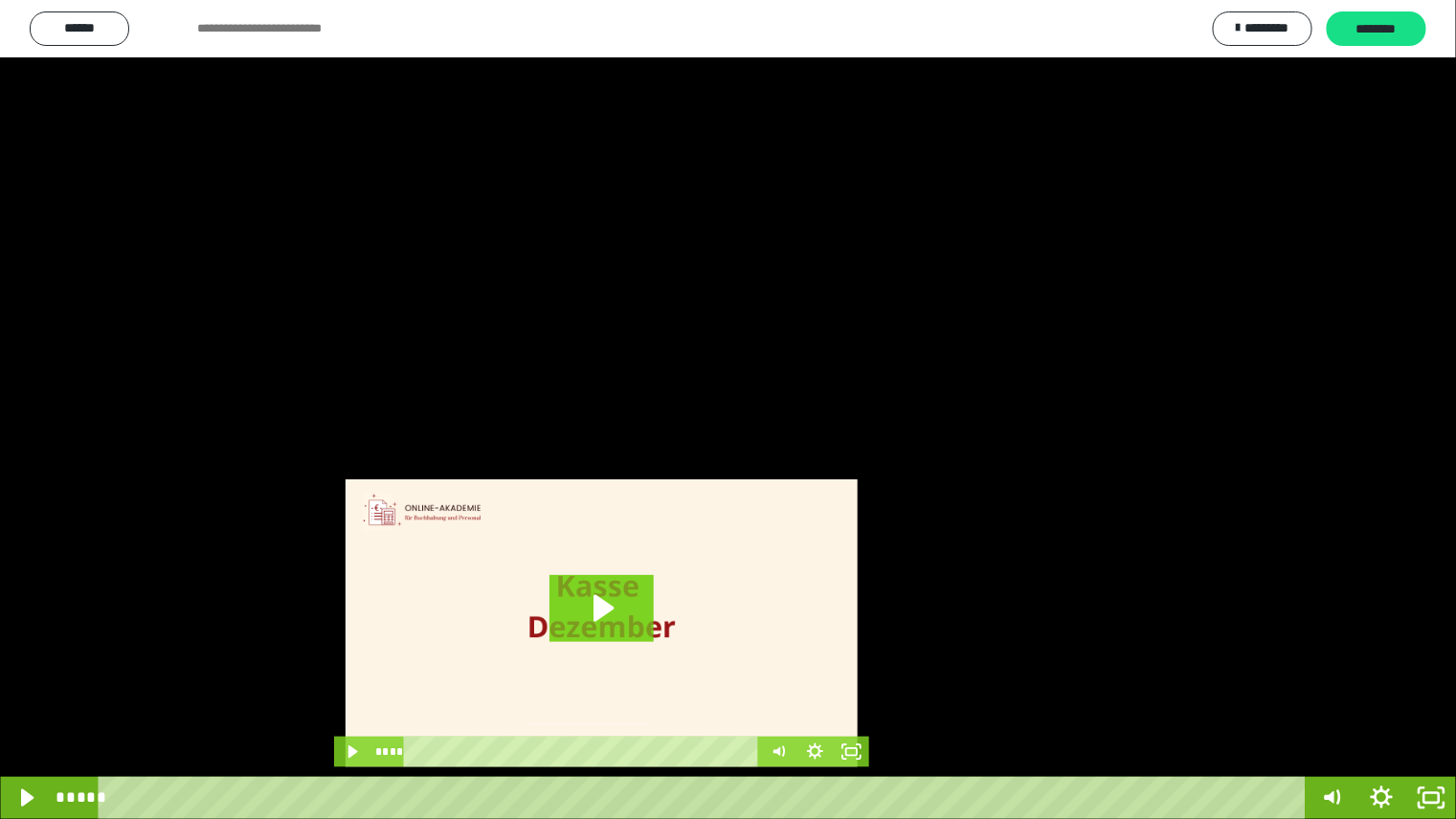 click at bounding box center (728, 410) 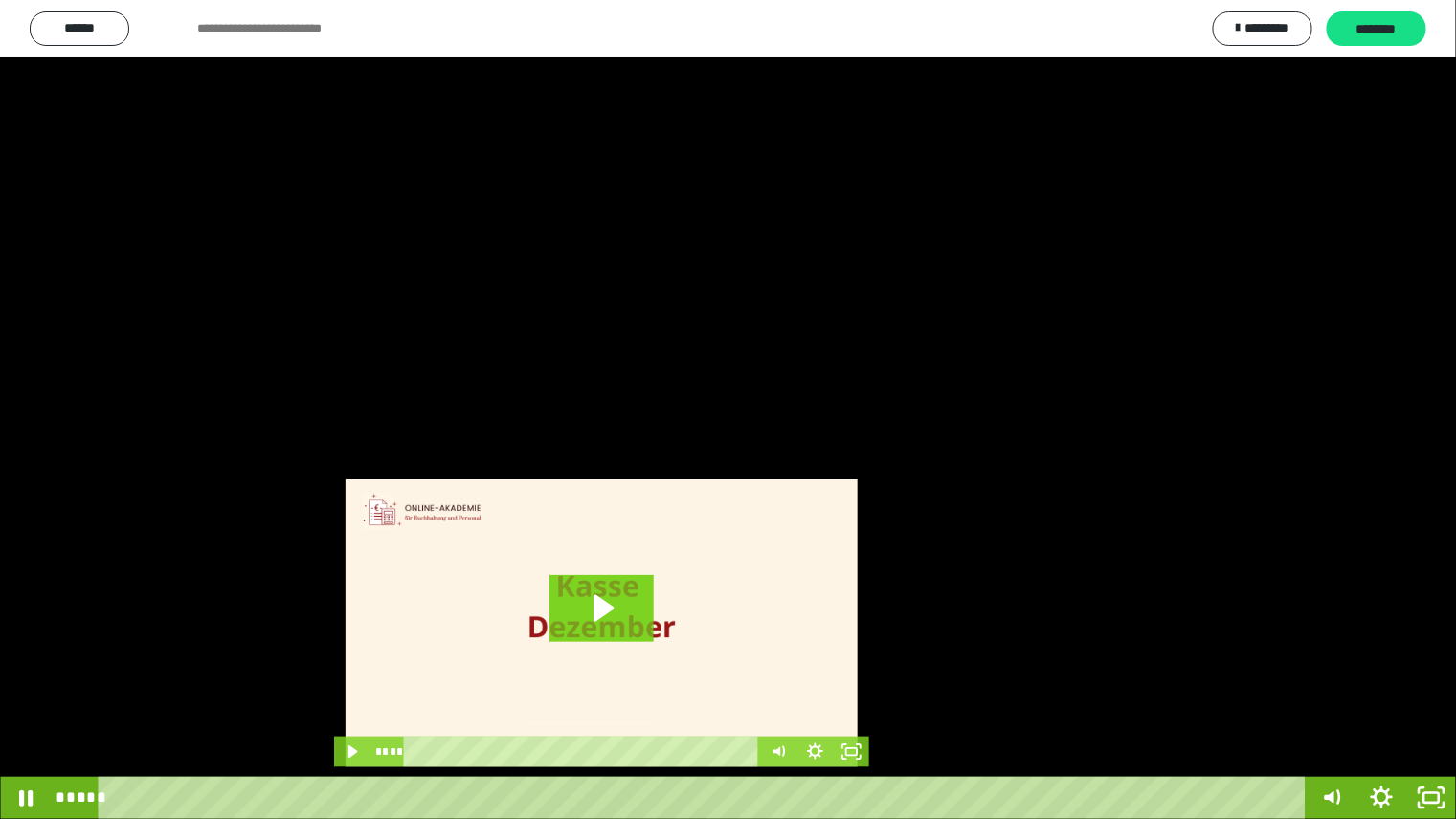 click at bounding box center (728, 410) 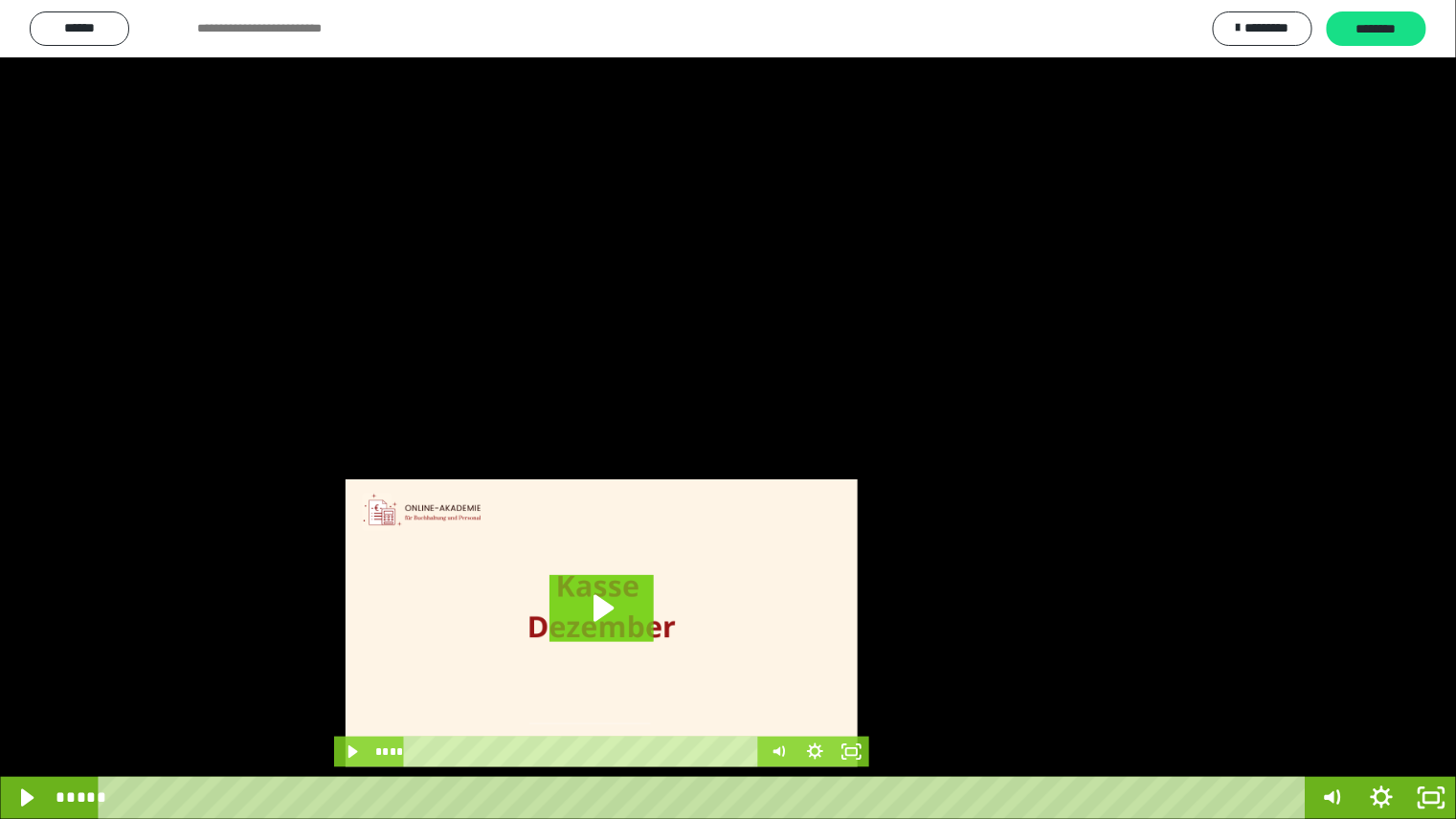 click at bounding box center [0, 0] 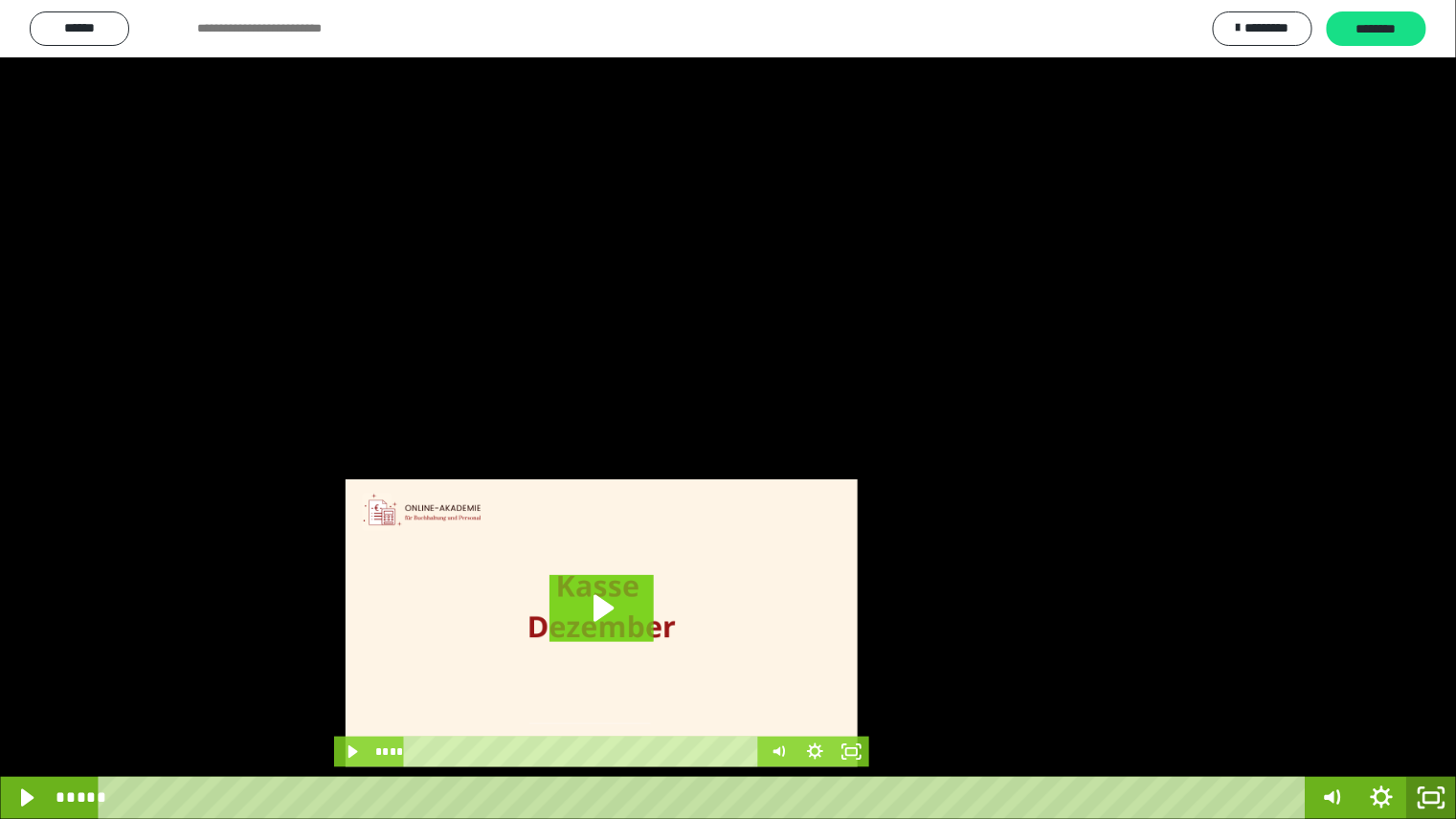 click 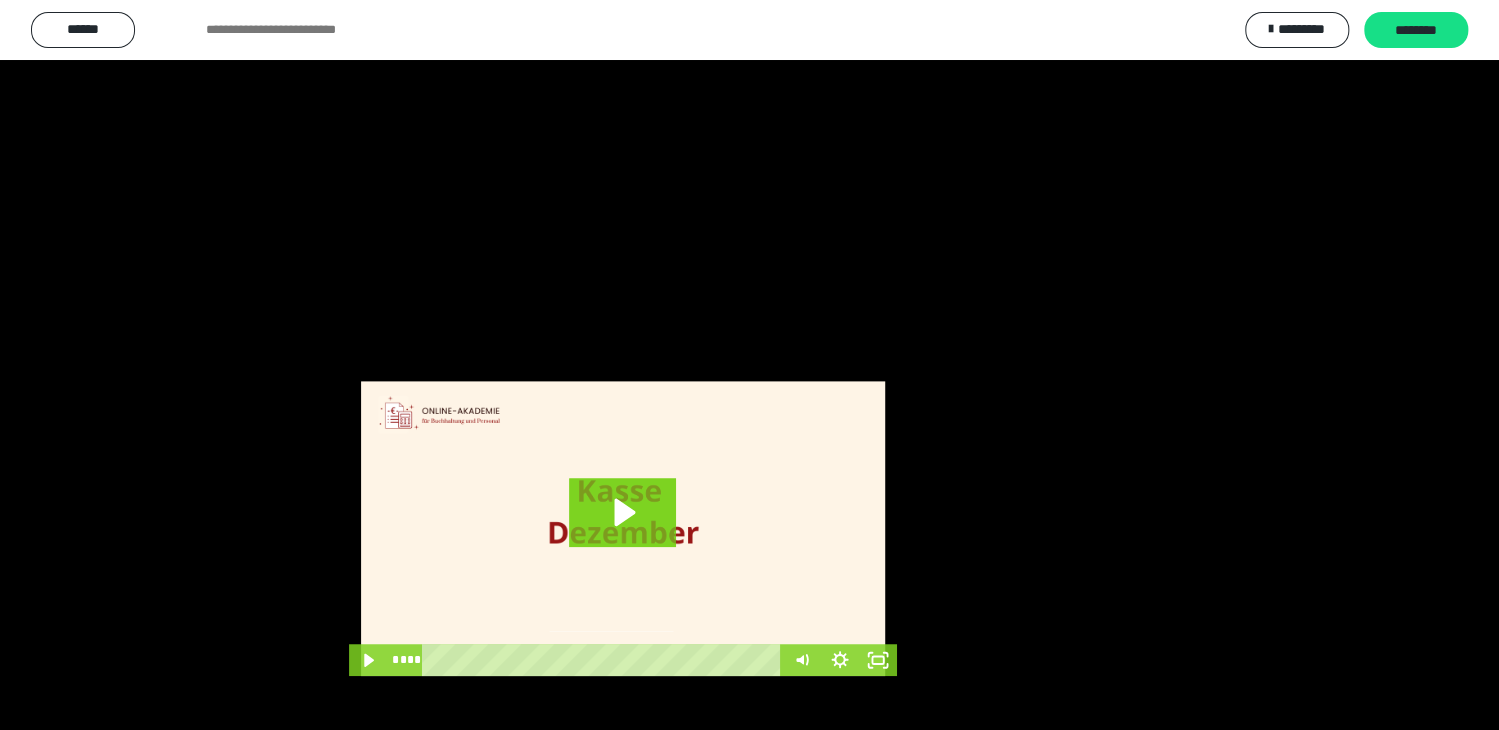 scroll, scrollTop: 445, scrollLeft: 0, axis: vertical 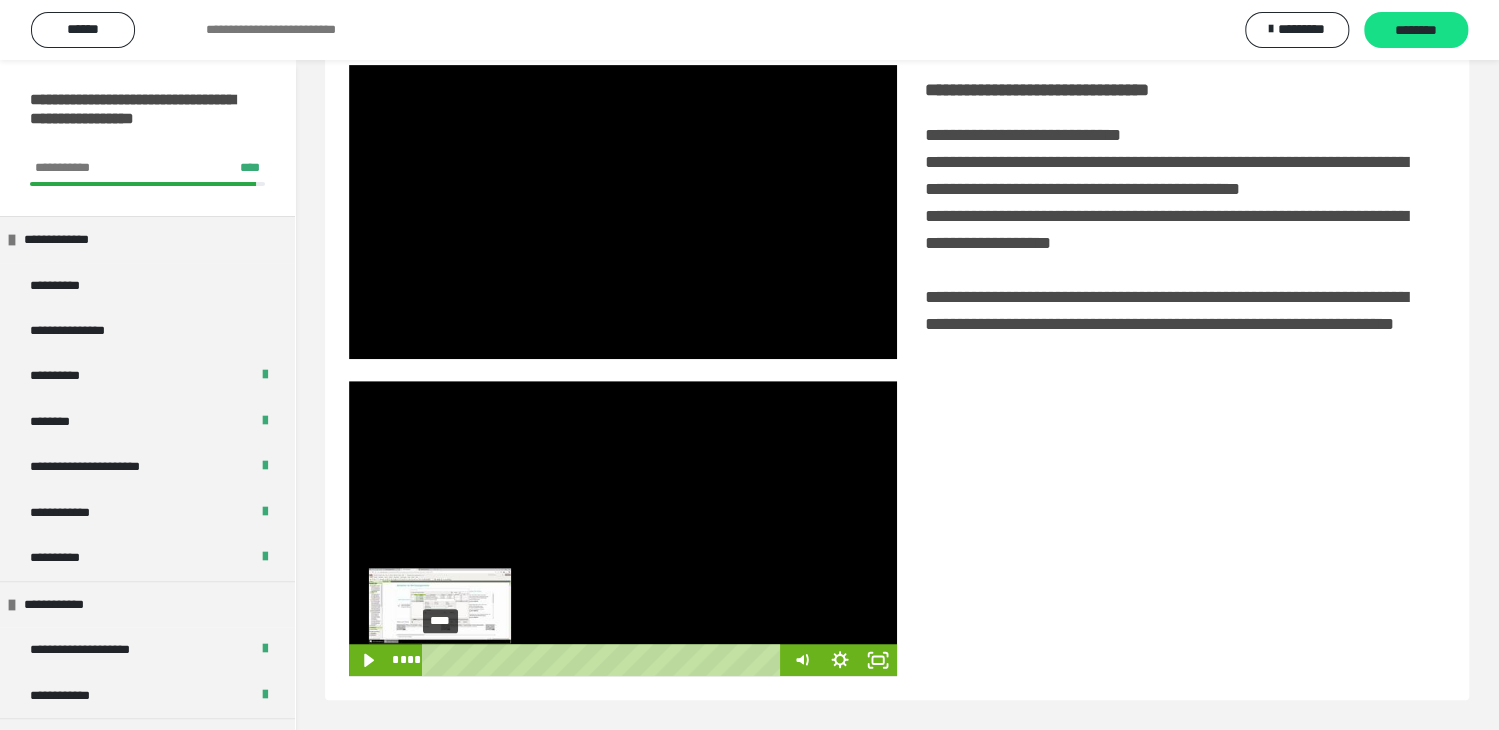 drag, startPoint x: 466, startPoint y: 662, endPoint x: 440, endPoint y: 657, distance: 26.476404 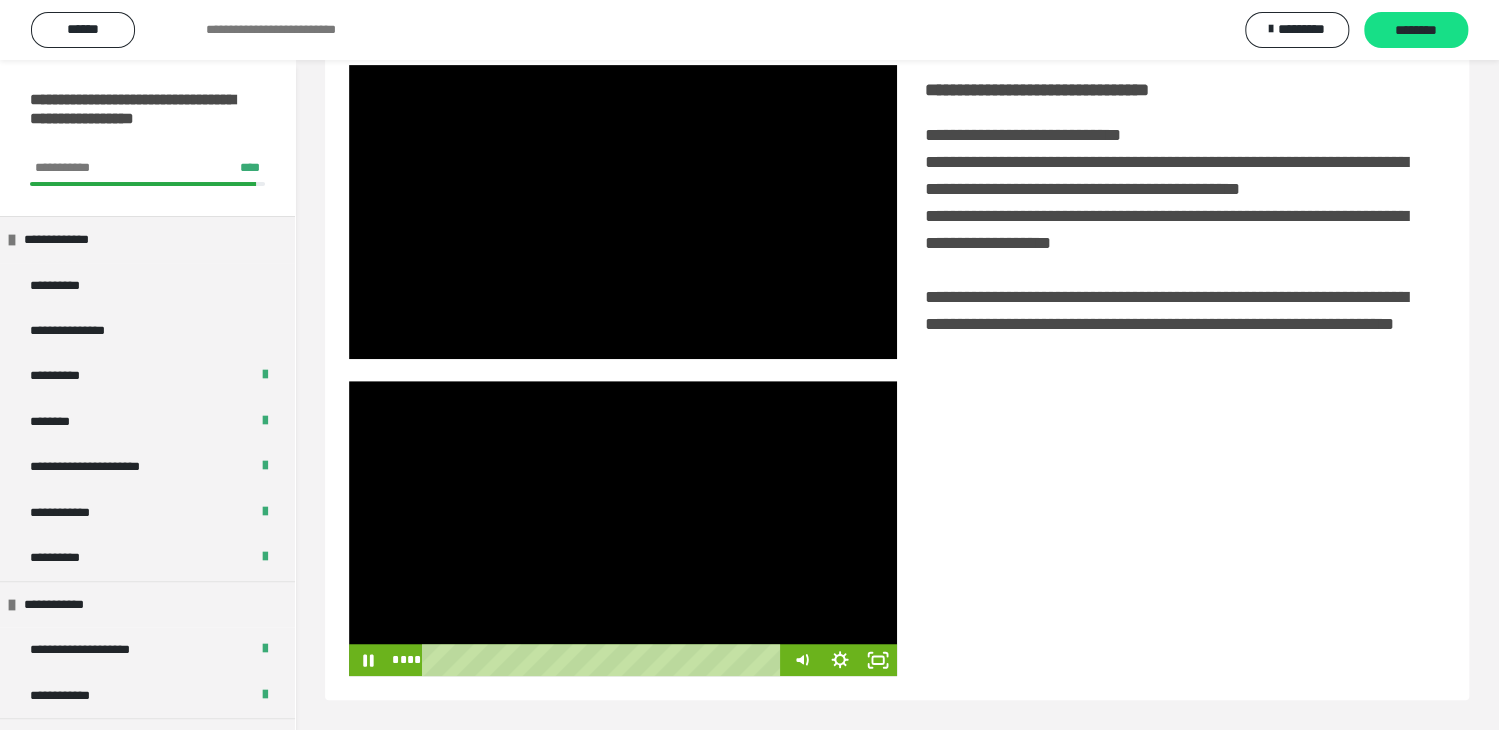 click at bounding box center (623, 528) 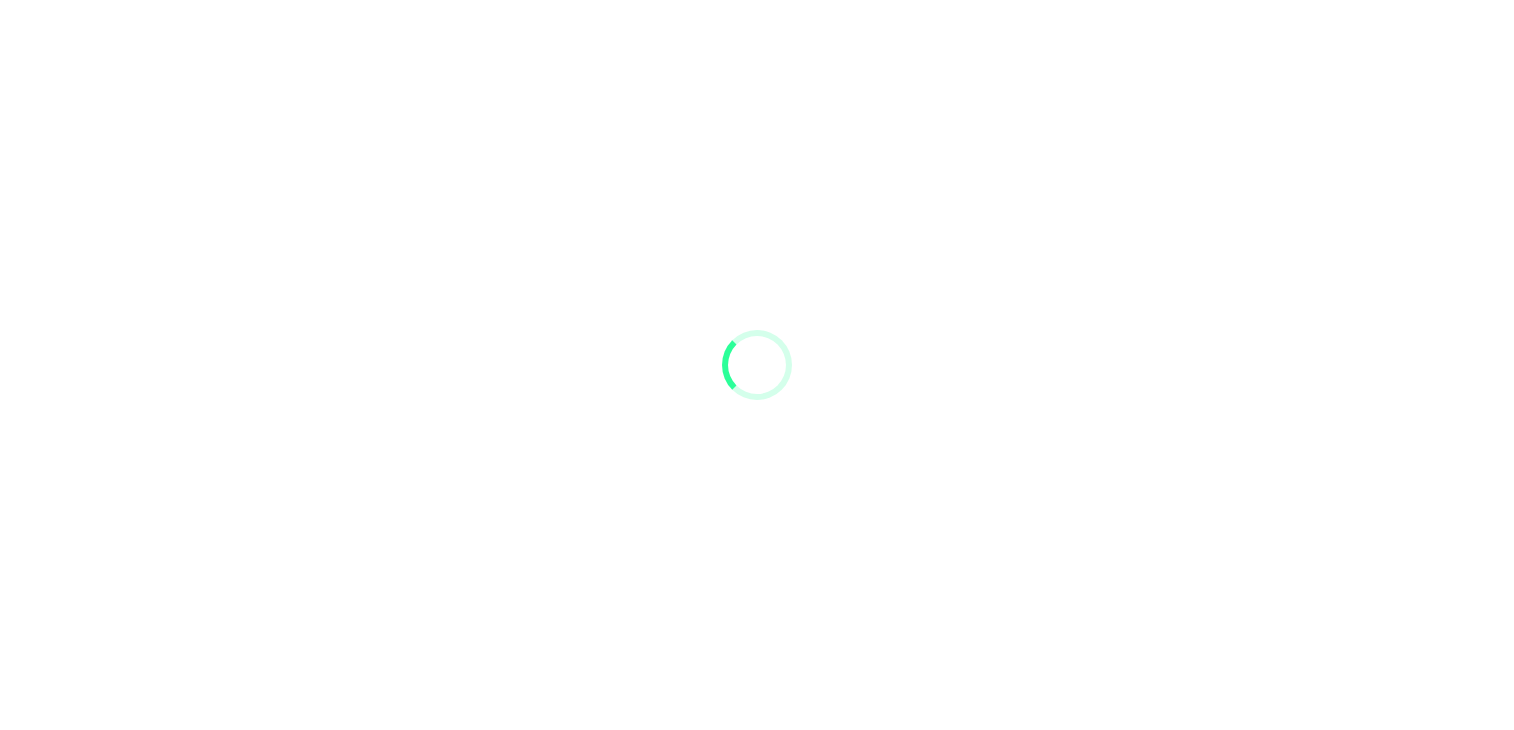 scroll, scrollTop: 0, scrollLeft: 0, axis: both 